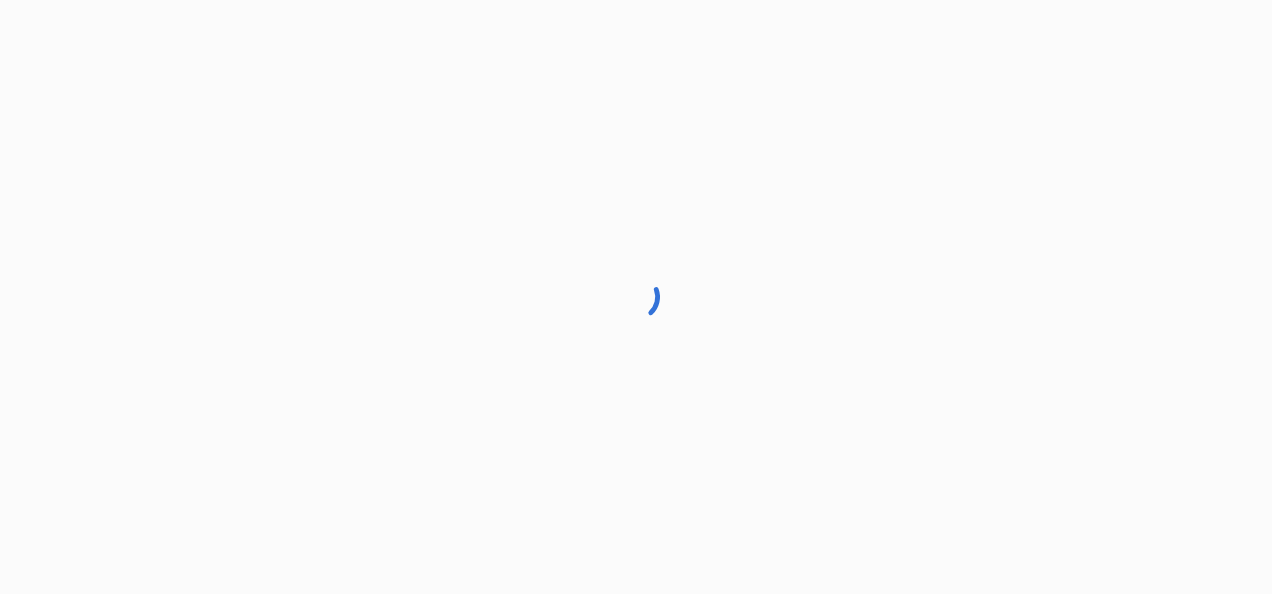 scroll, scrollTop: 0, scrollLeft: 0, axis: both 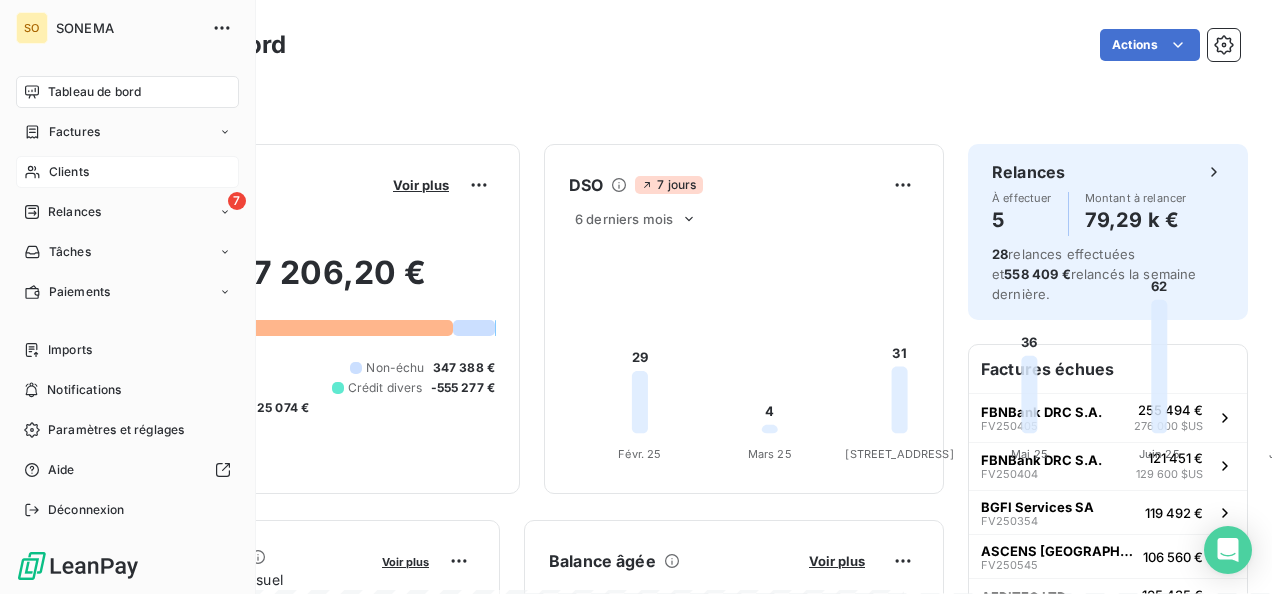 click on "Clients" at bounding box center [127, 172] 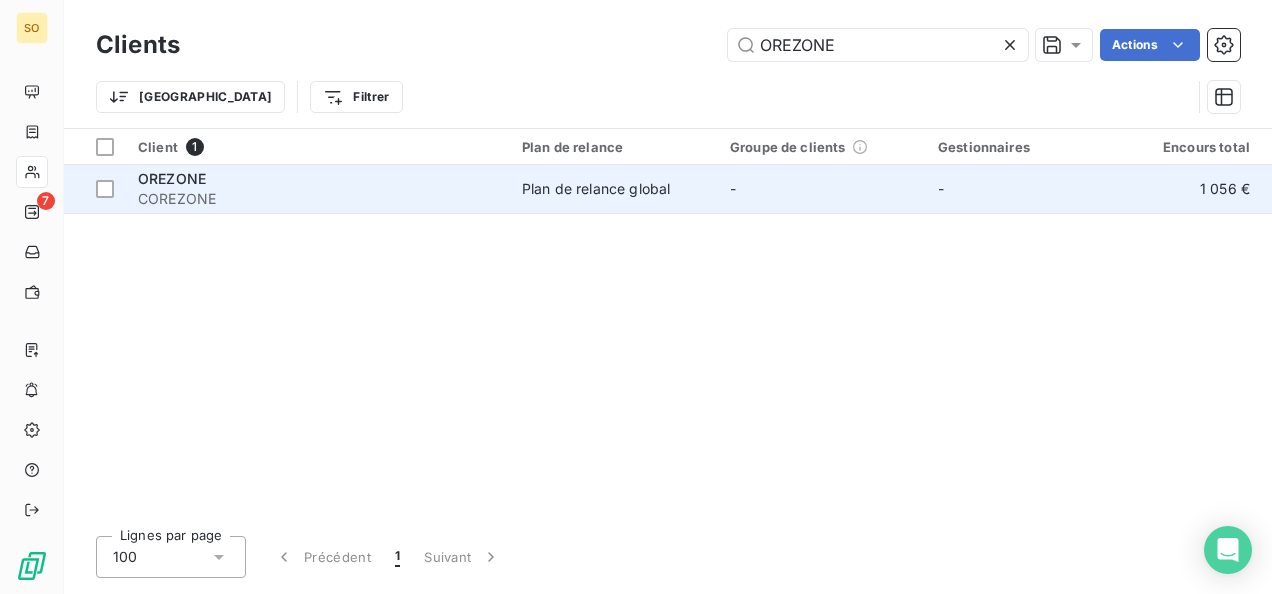 type on "OREZONE" 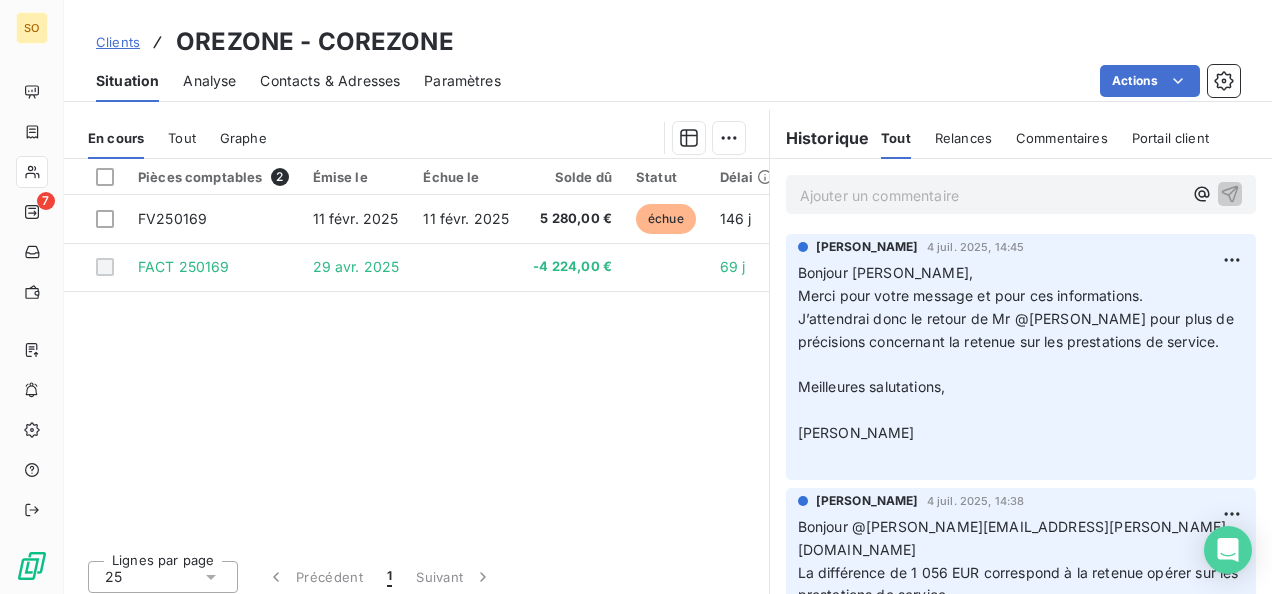 scroll, scrollTop: 476, scrollLeft: 0, axis: vertical 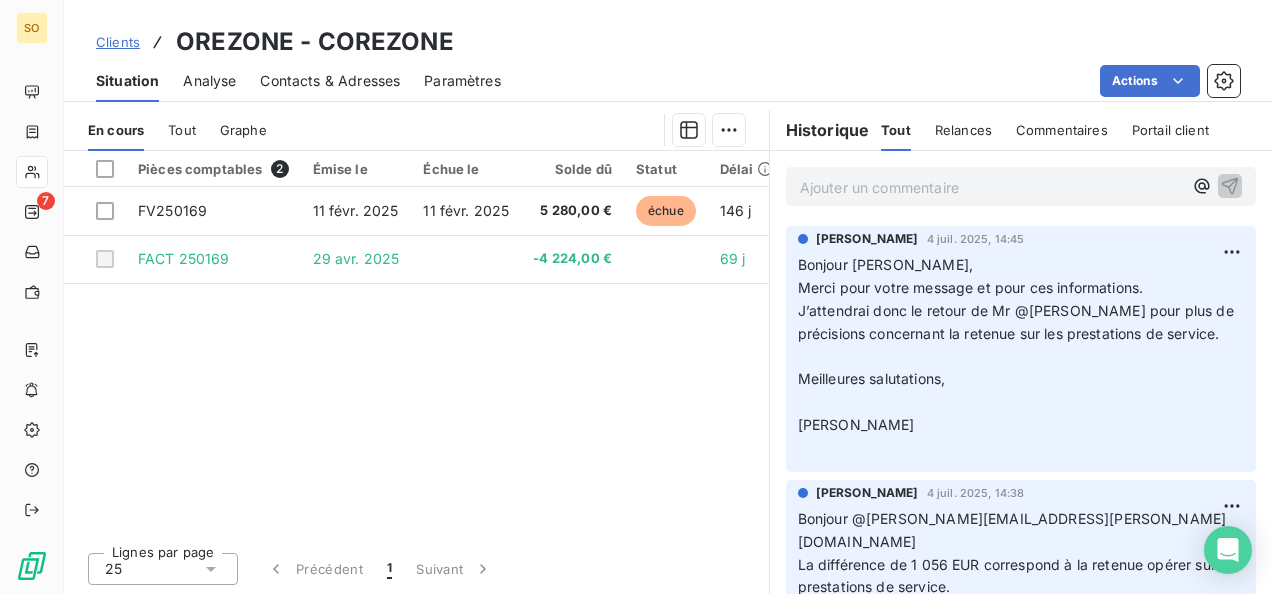 click on "Ajouter un commentaire ﻿" at bounding box center (1021, 186) 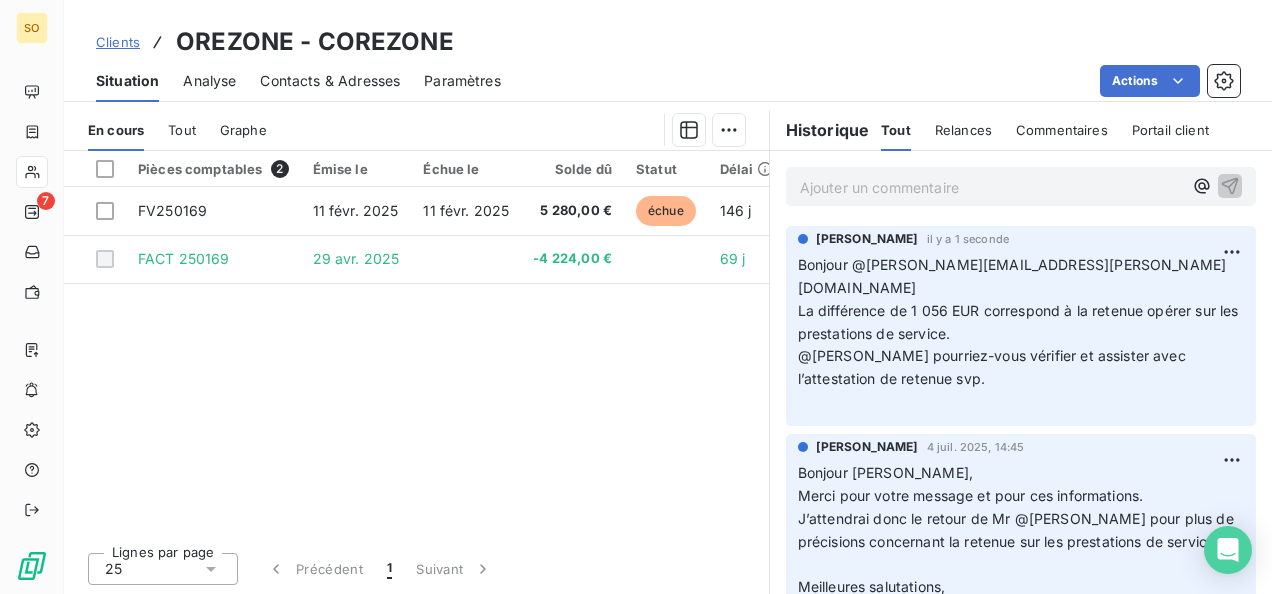 click on "Ajouter un commentaire ﻿" at bounding box center [991, 187] 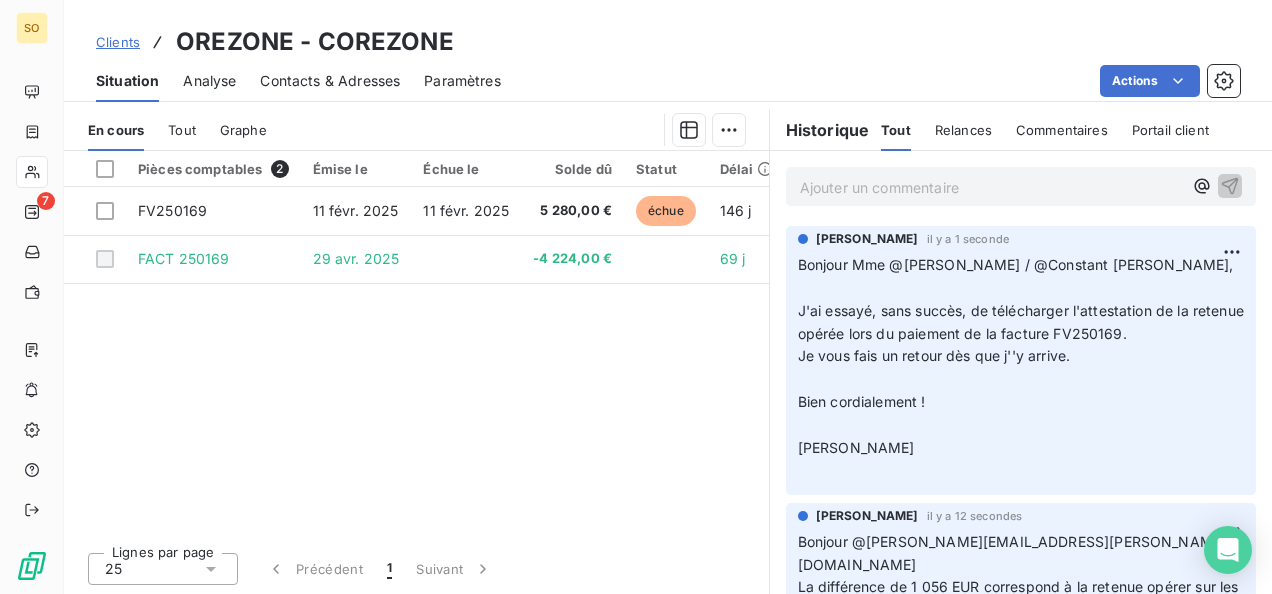 click on "Ajouter un commentaire ﻿" at bounding box center [991, 187] 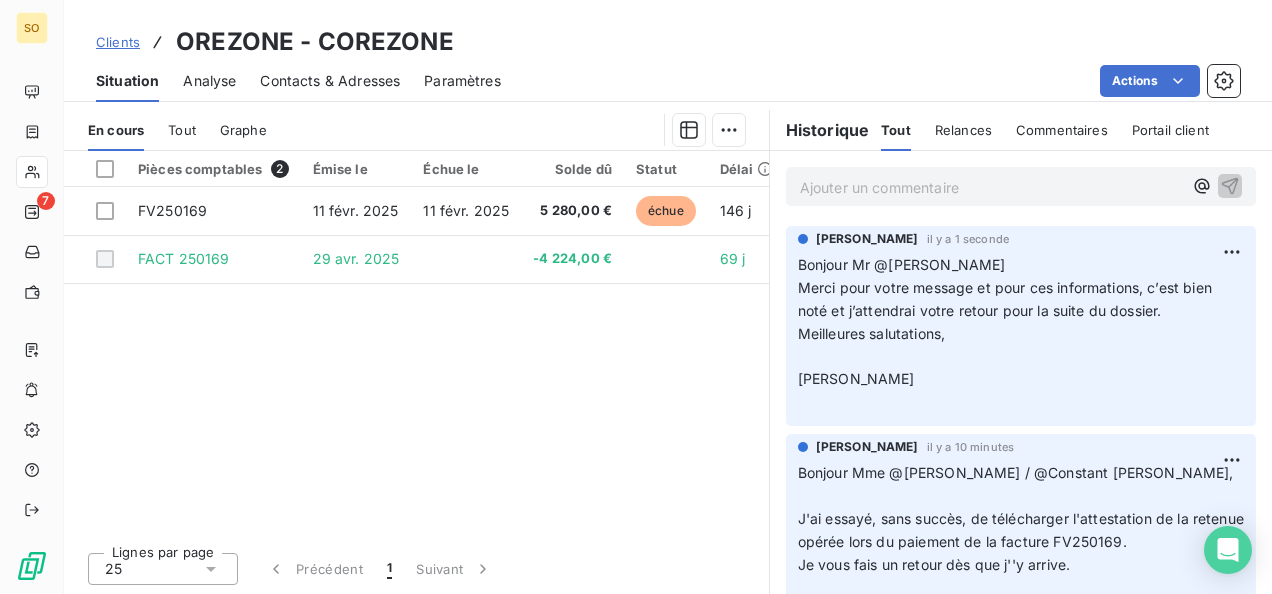 click on "Clients" at bounding box center (118, 42) 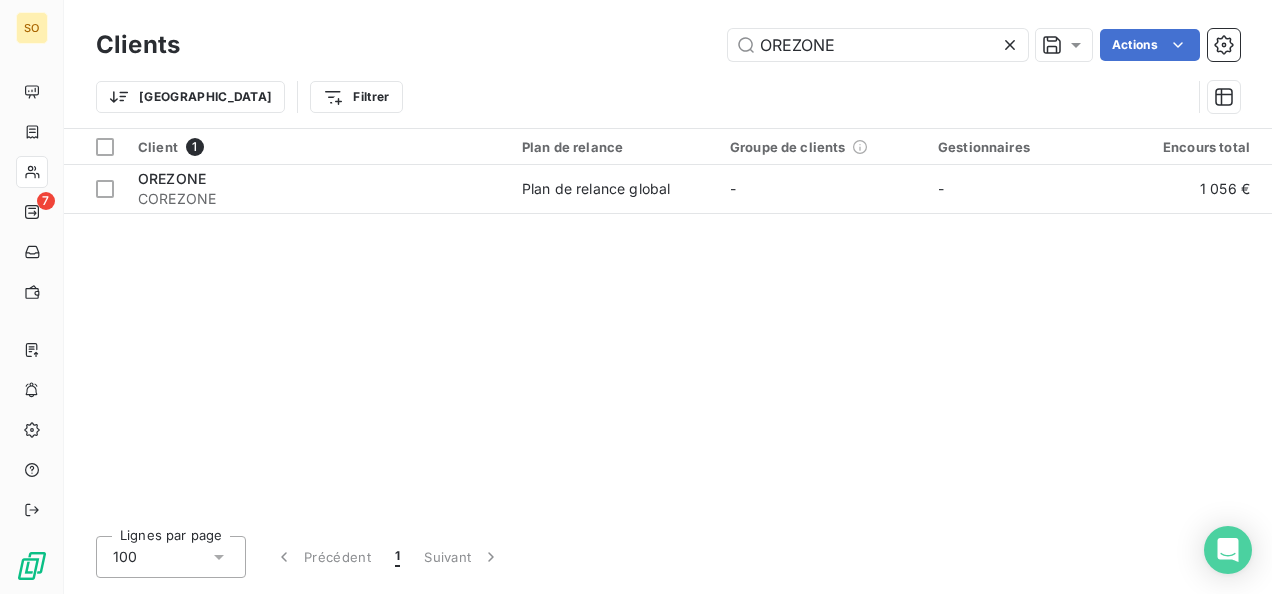 drag, startPoint x: 818, startPoint y: 57, endPoint x: 686, endPoint y: 42, distance: 132.84953 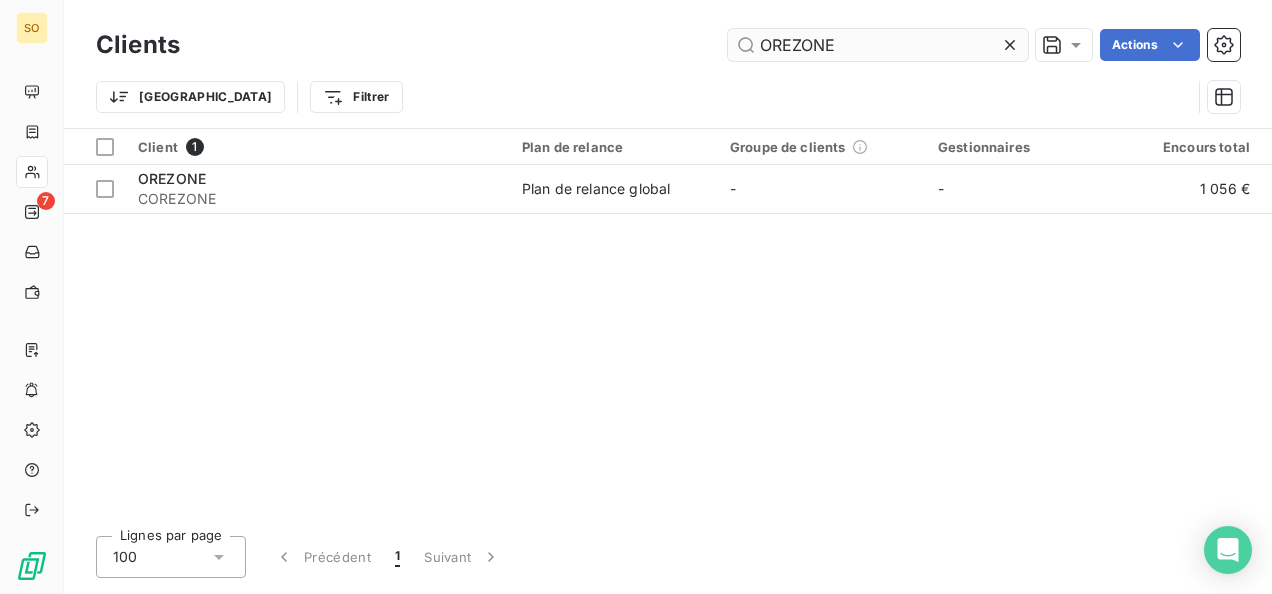 type on "BGFI BANQUE RCA" 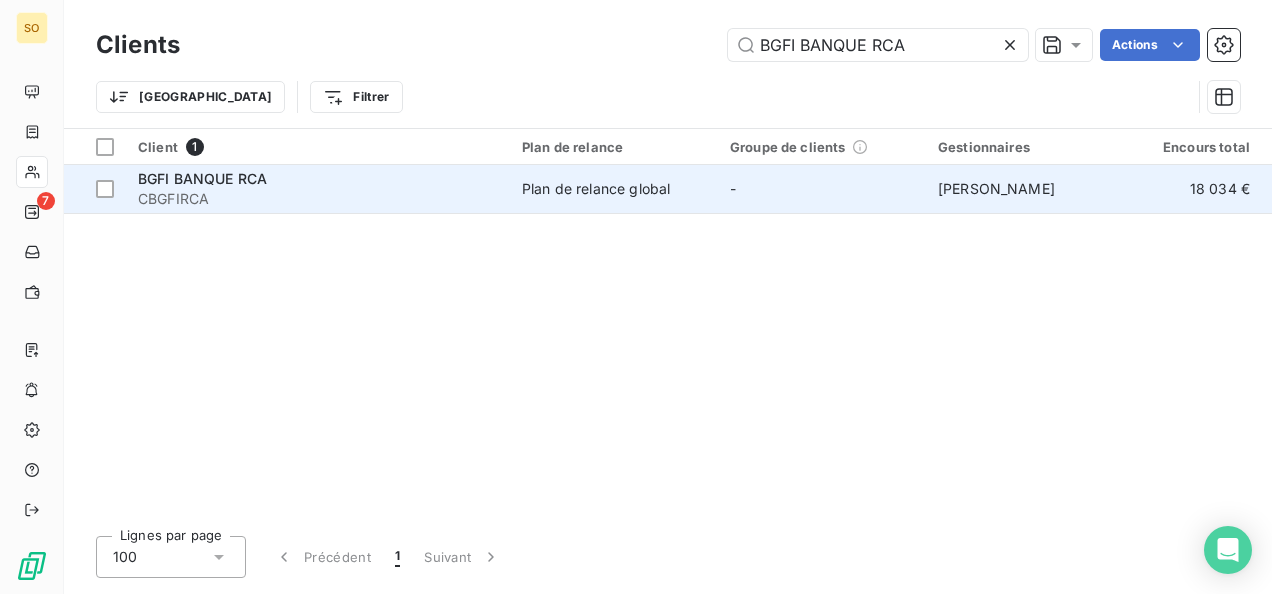 click on "CBGFIRCA" at bounding box center [318, 199] 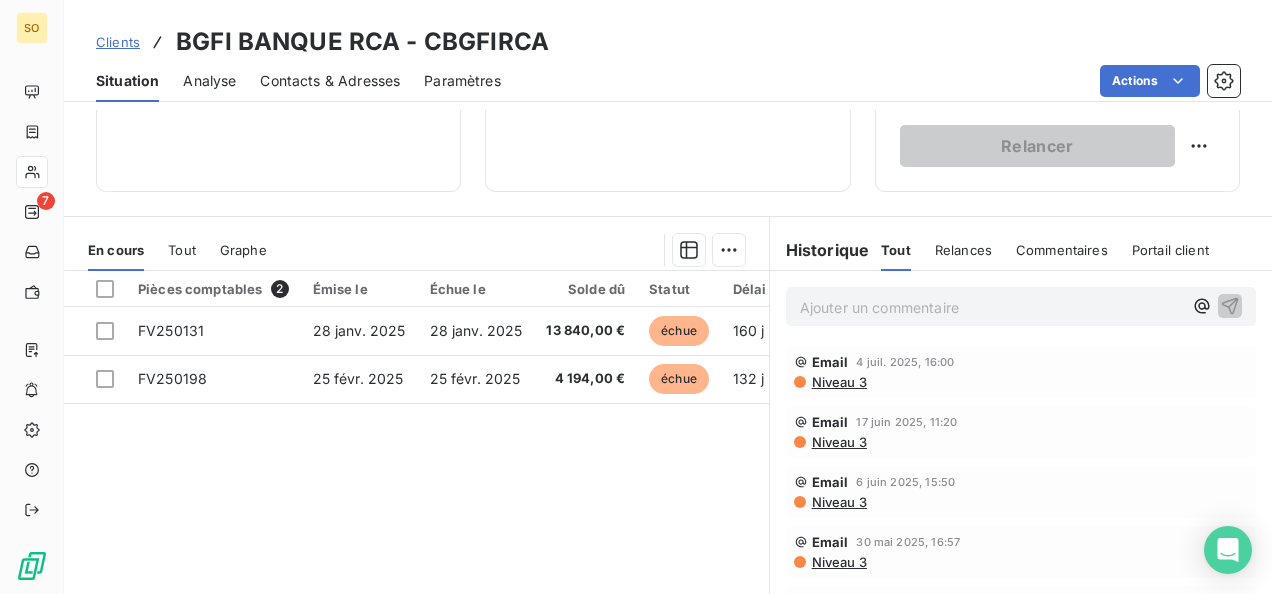 scroll, scrollTop: 400, scrollLeft: 0, axis: vertical 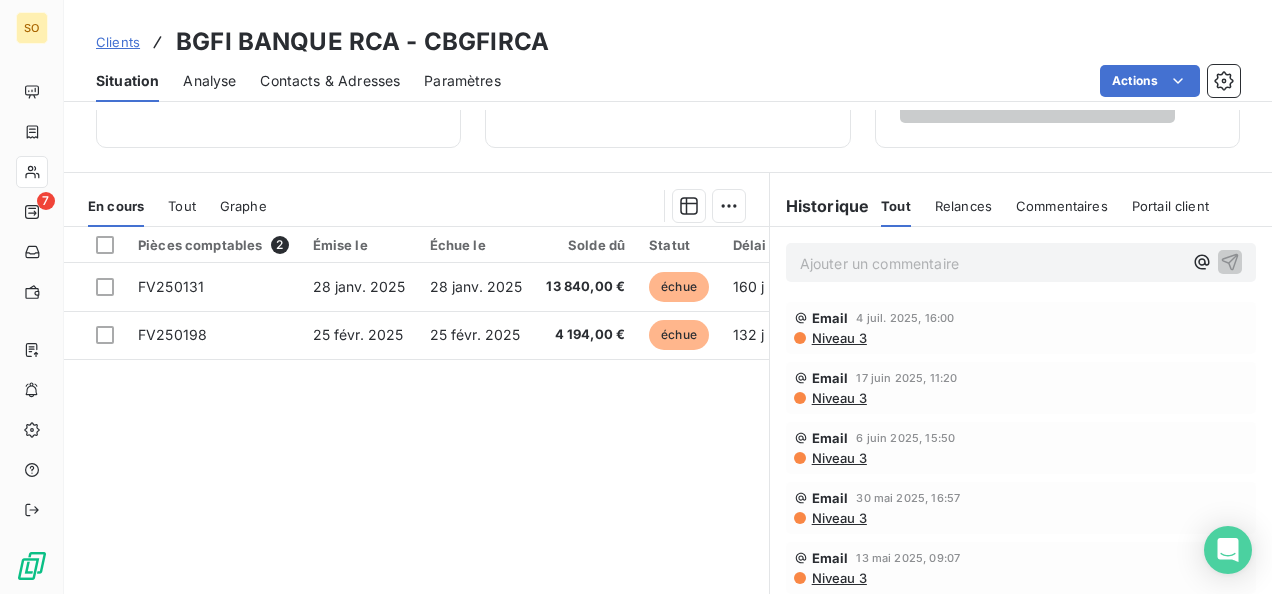 click on "Ajouter un commentaire ﻿" at bounding box center (991, 263) 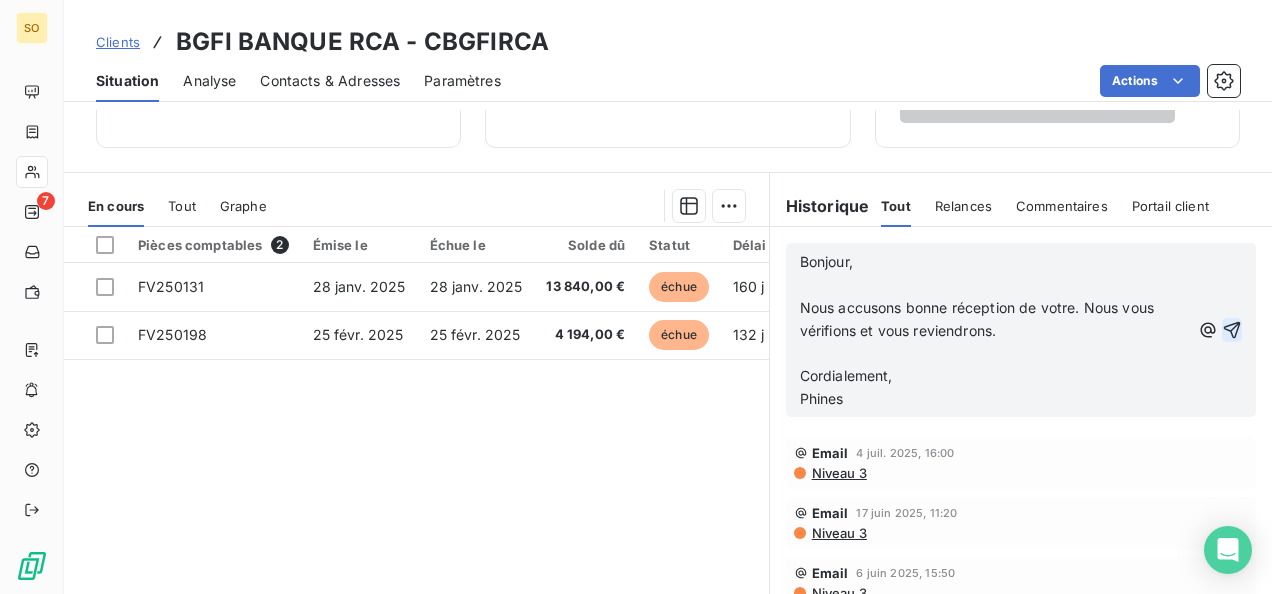 click 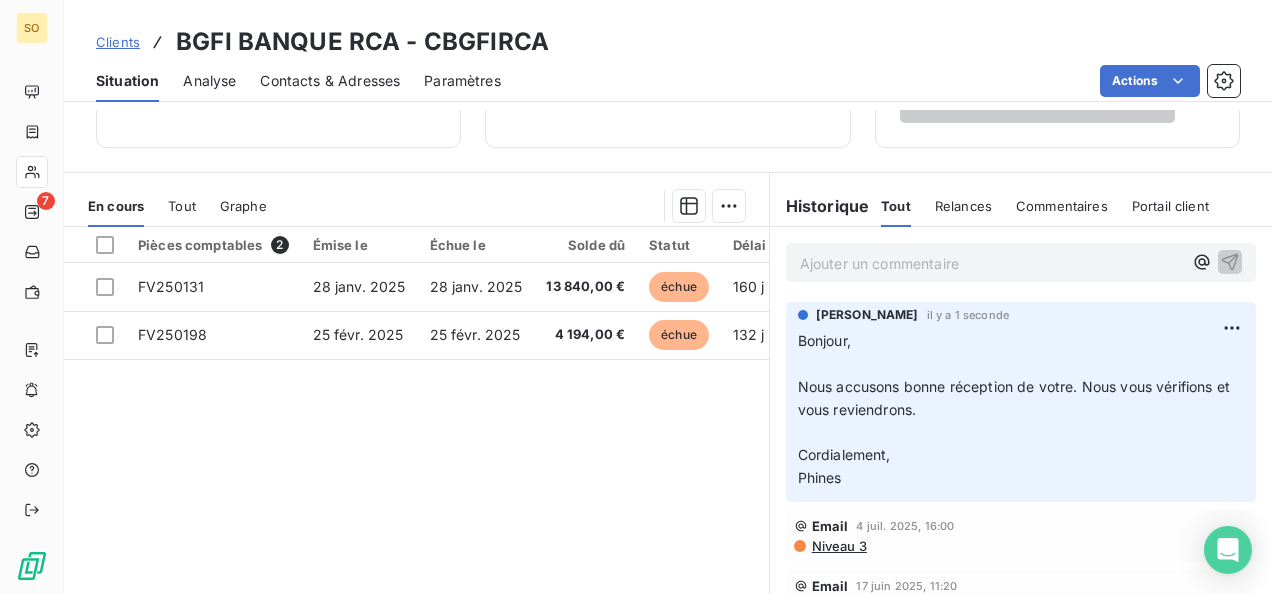 click on "Clients" at bounding box center (118, 42) 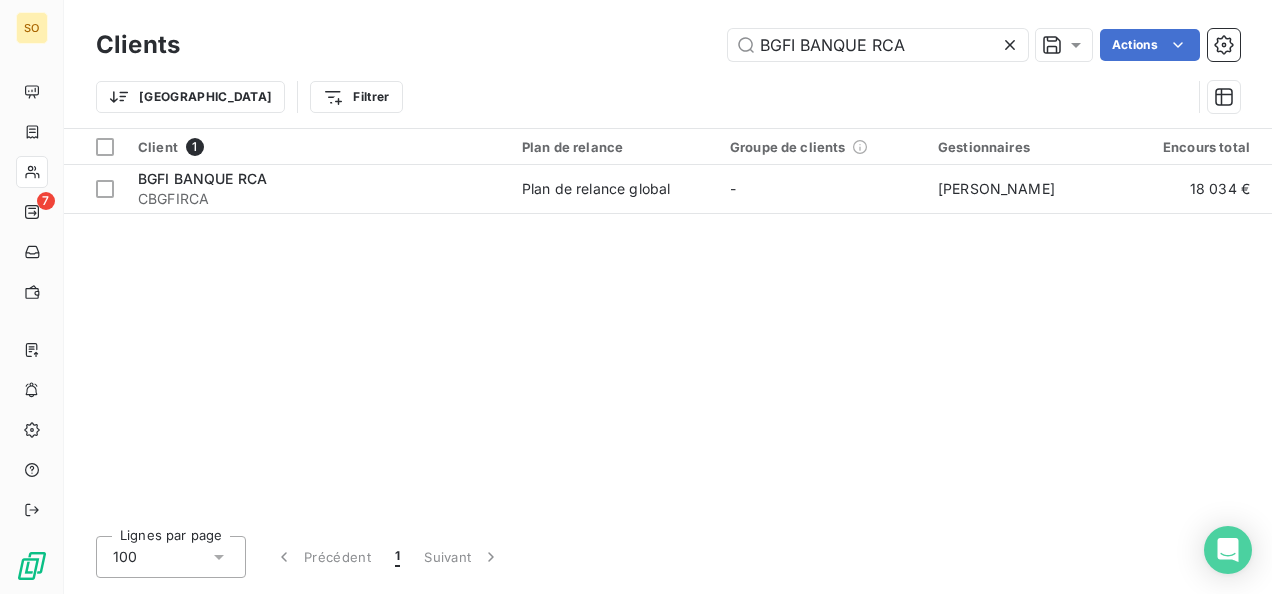drag, startPoint x: 878, startPoint y: 45, endPoint x: 642, endPoint y: 52, distance: 236.10379 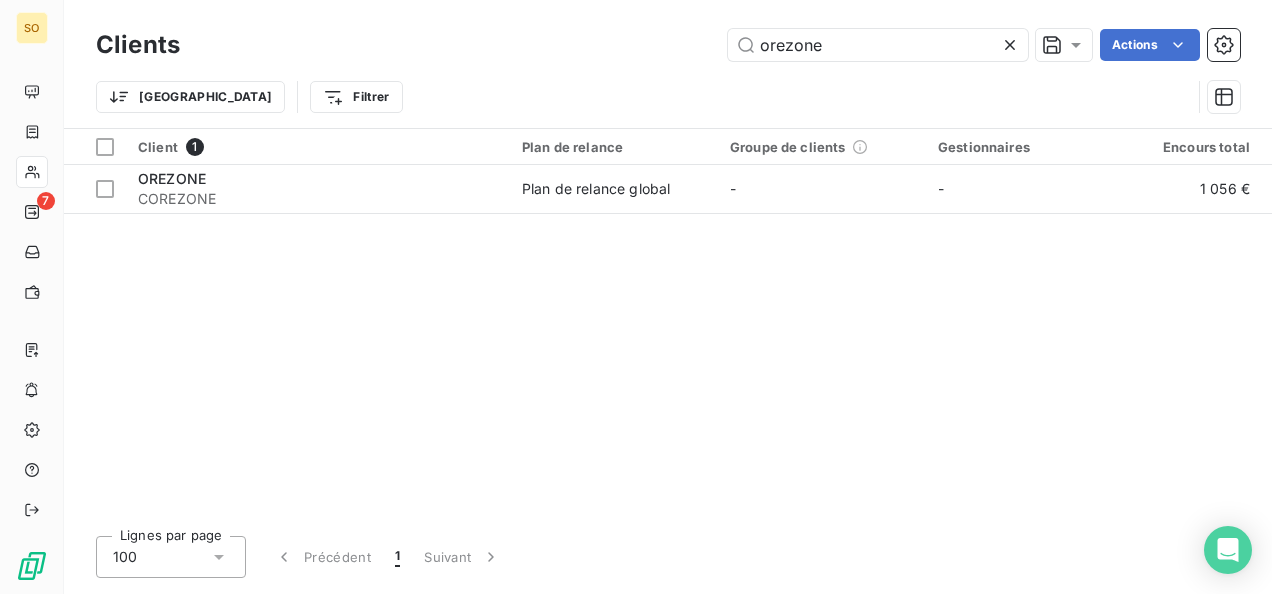 type on "orezone" 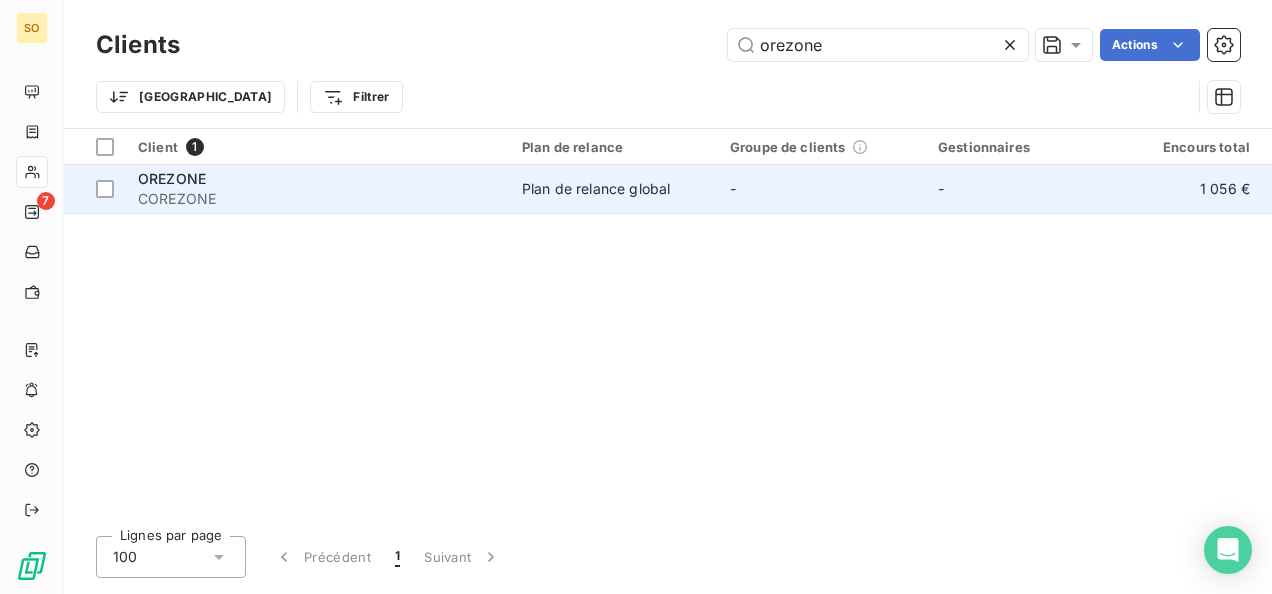click on "COREZONE" at bounding box center (318, 199) 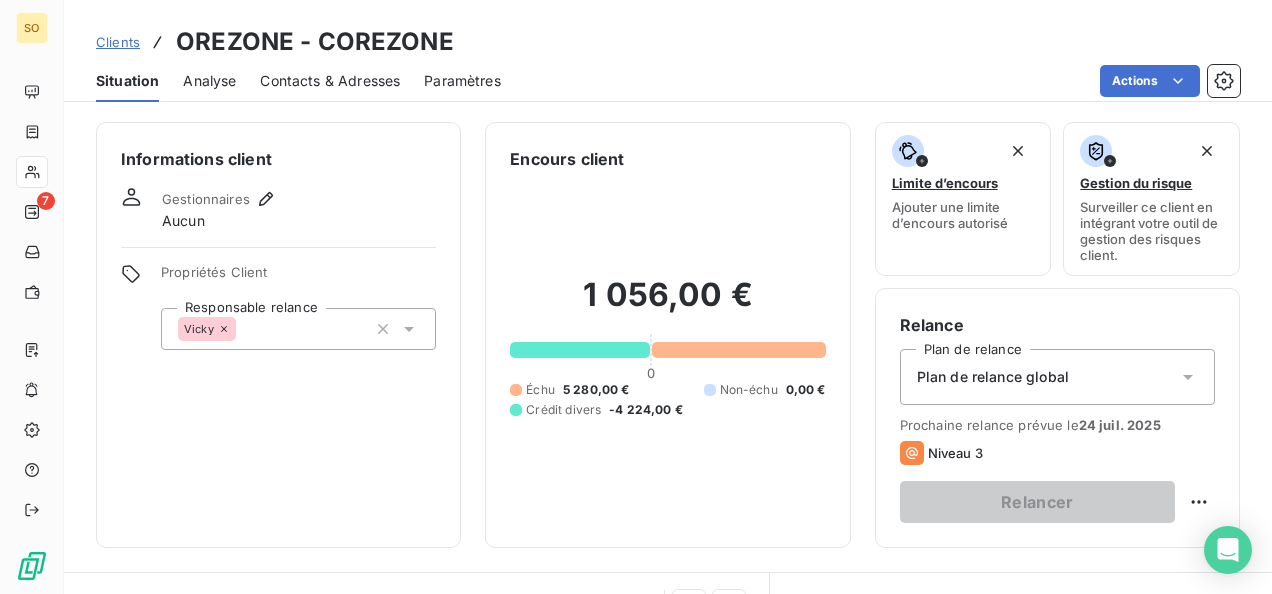 scroll, scrollTop: 300, scrollLeft: 0, axis: vertical 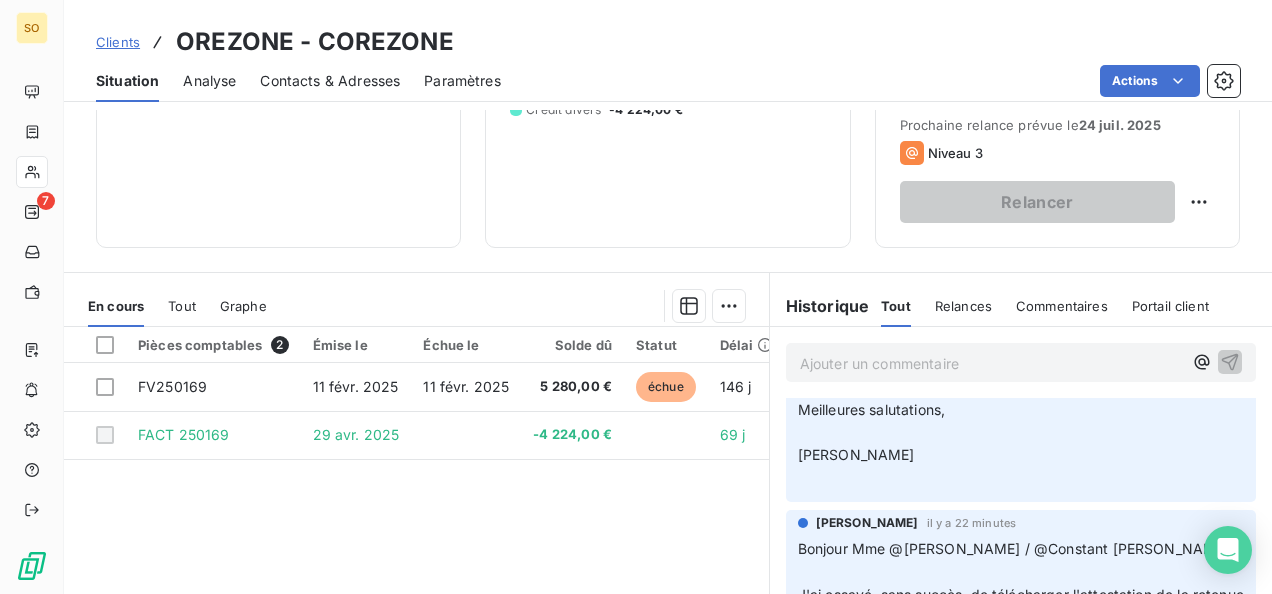 click on "Ajouter un commentaire ﻿" at bounding box center [991, 363] 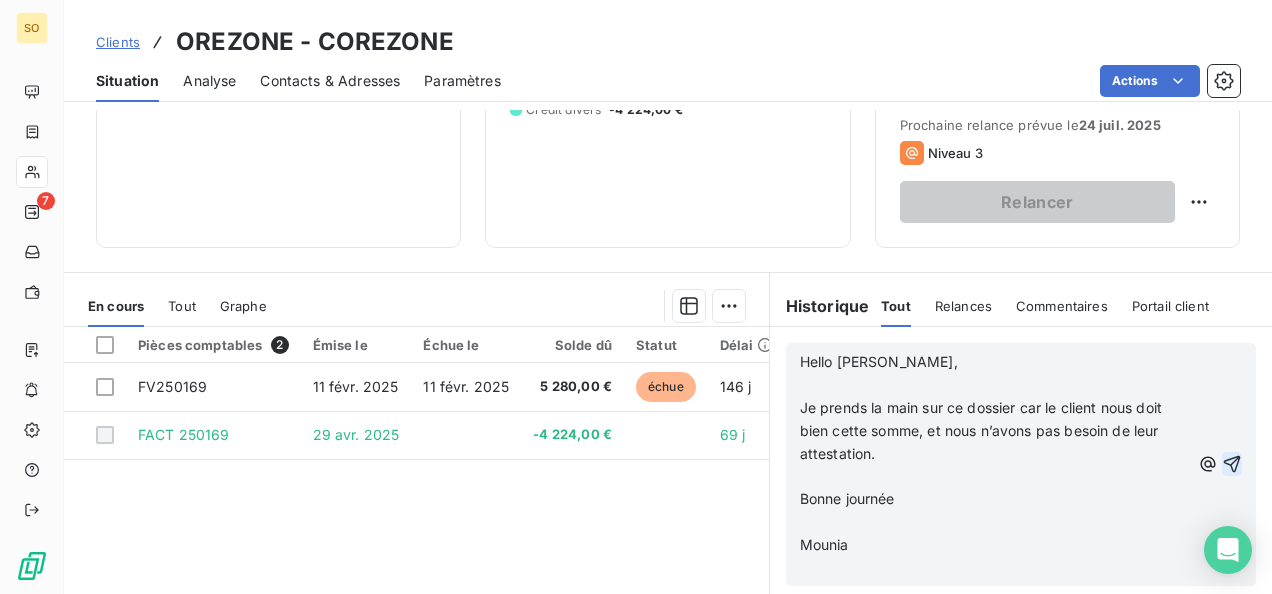 click 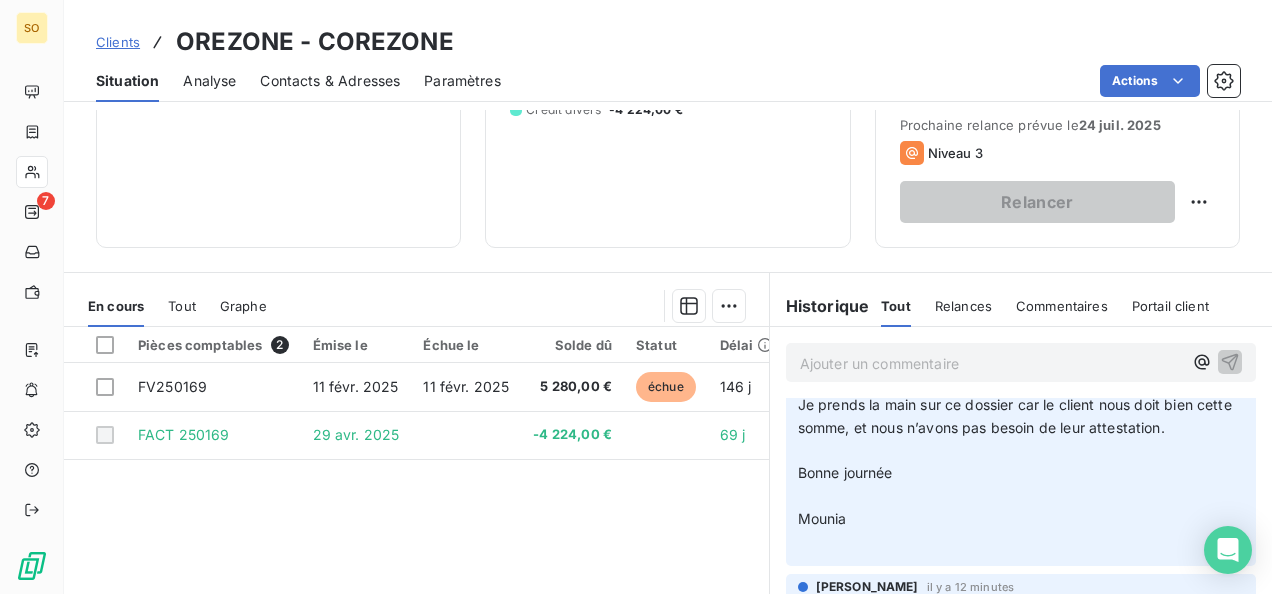 scroll, scrollTop: 54, scrollLeft: 0, axis: vertical 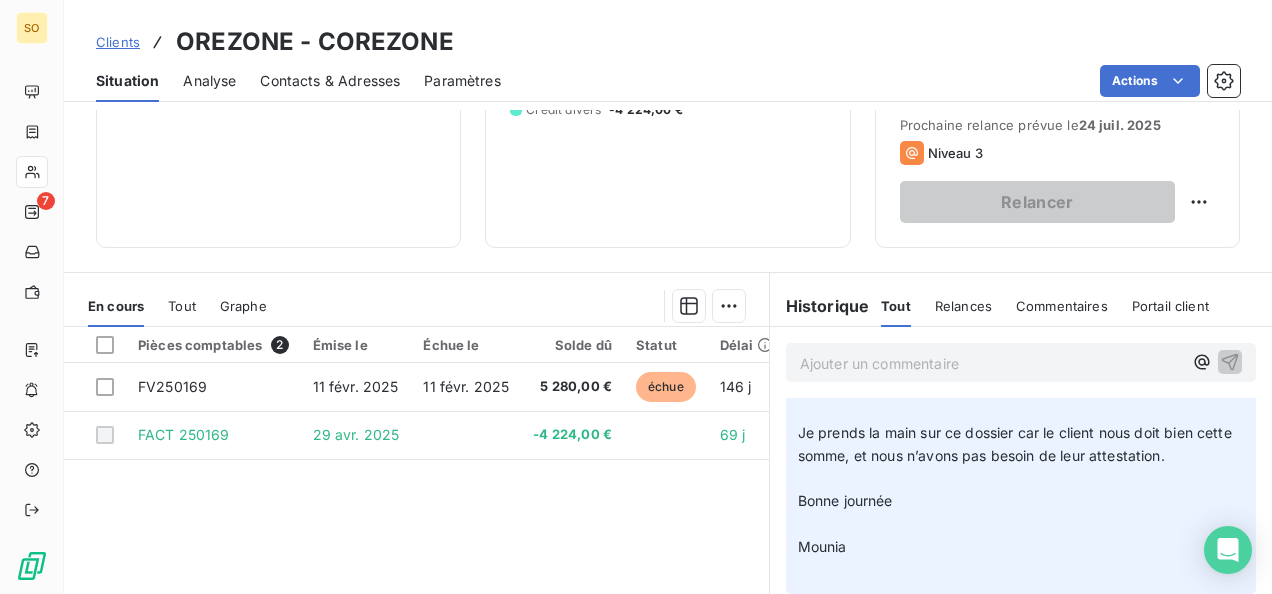 click on "Ajouter un commentaire ﻿" at bounding box center (991, 363) 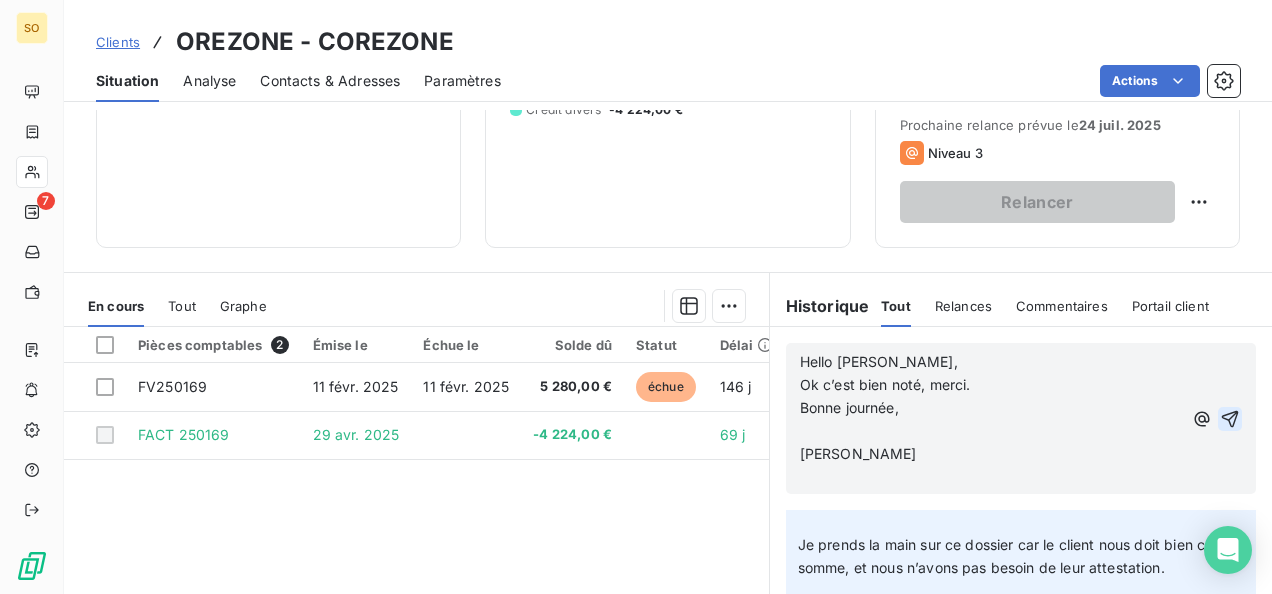 scroll, scrollTop: 166, scrollLeft: 0, axis: vertical 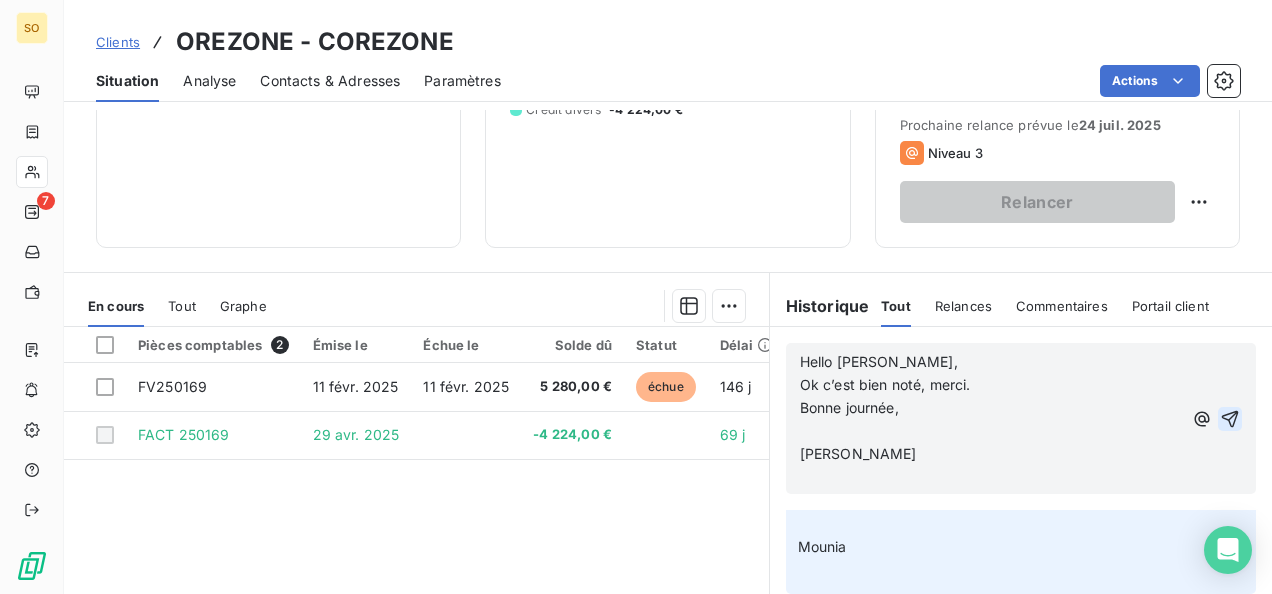 click 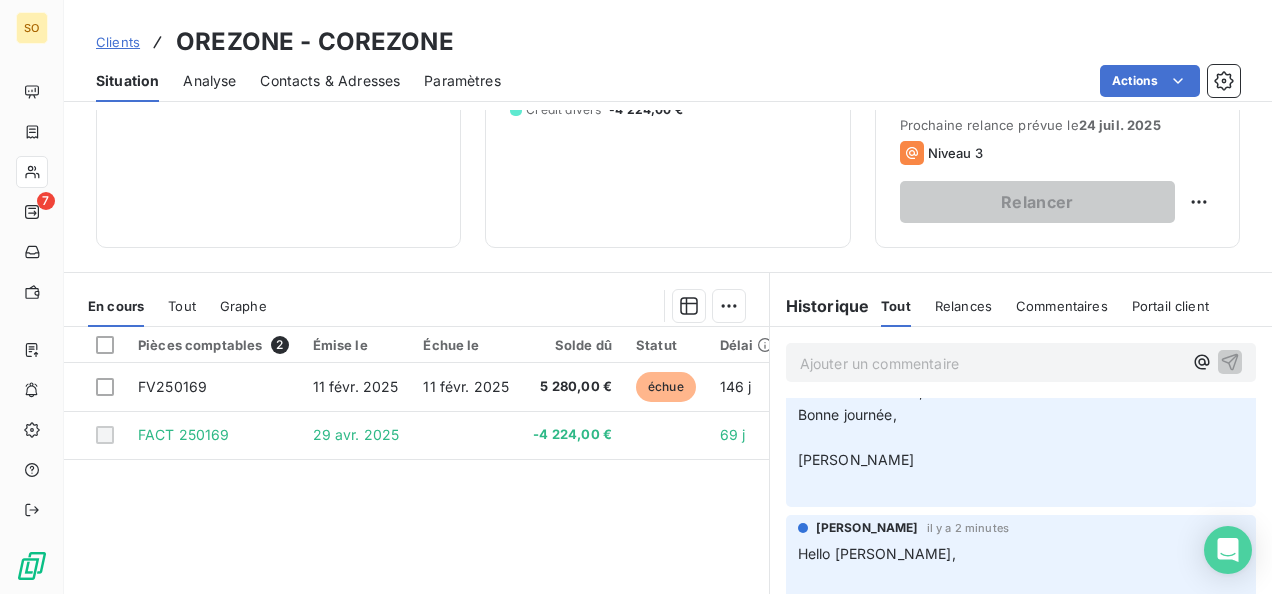scroll, scrollTop: 0, scrollLeft: 0, axis: both 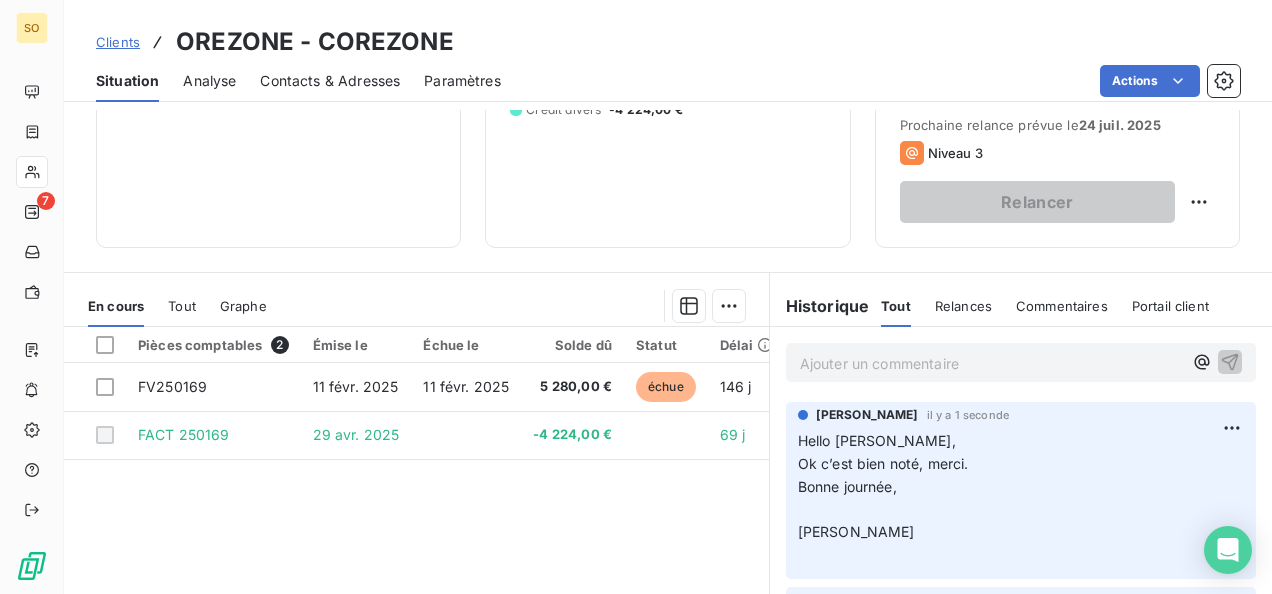 click on "Clients" at bounding box center [118, 42] 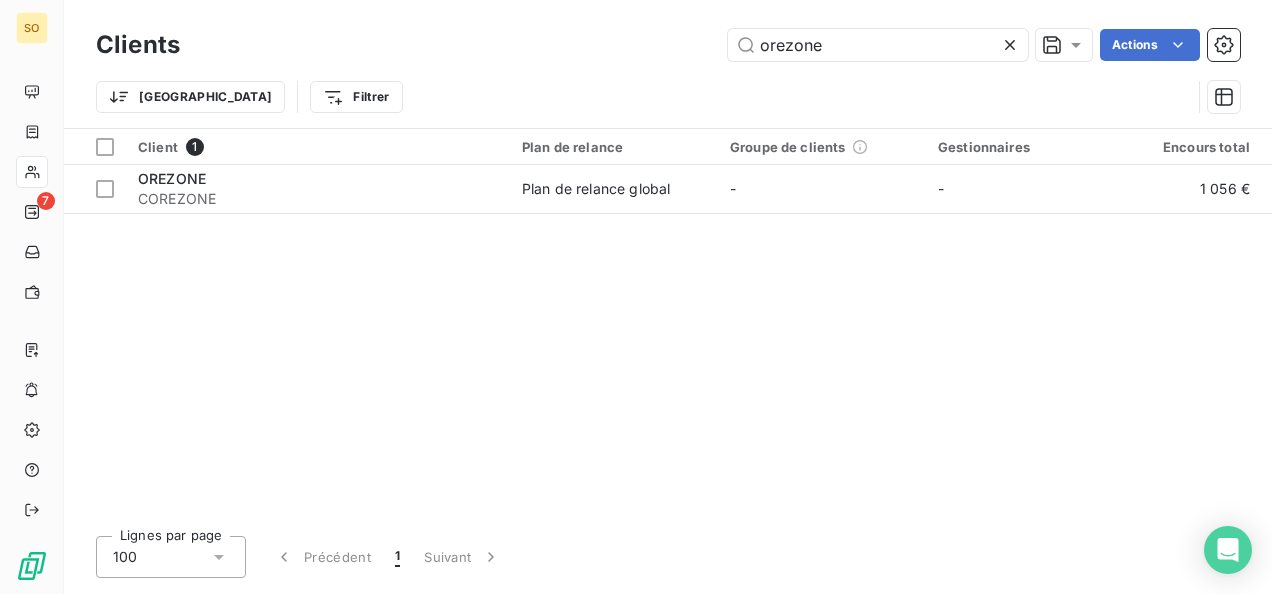 drag, startPoint x: 818, startPoint y: 48, endPoint x: 717, endPoint y: 48, distance: 101 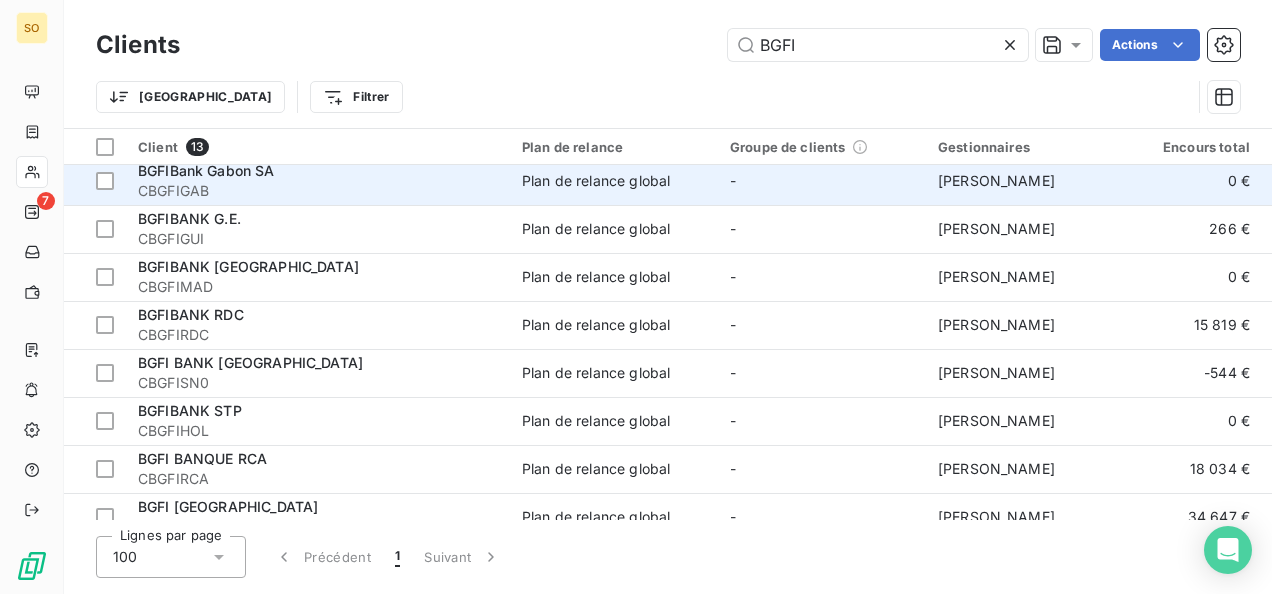 scroll, scrollTop: 277, scrollLeft: 0, axis: vertical 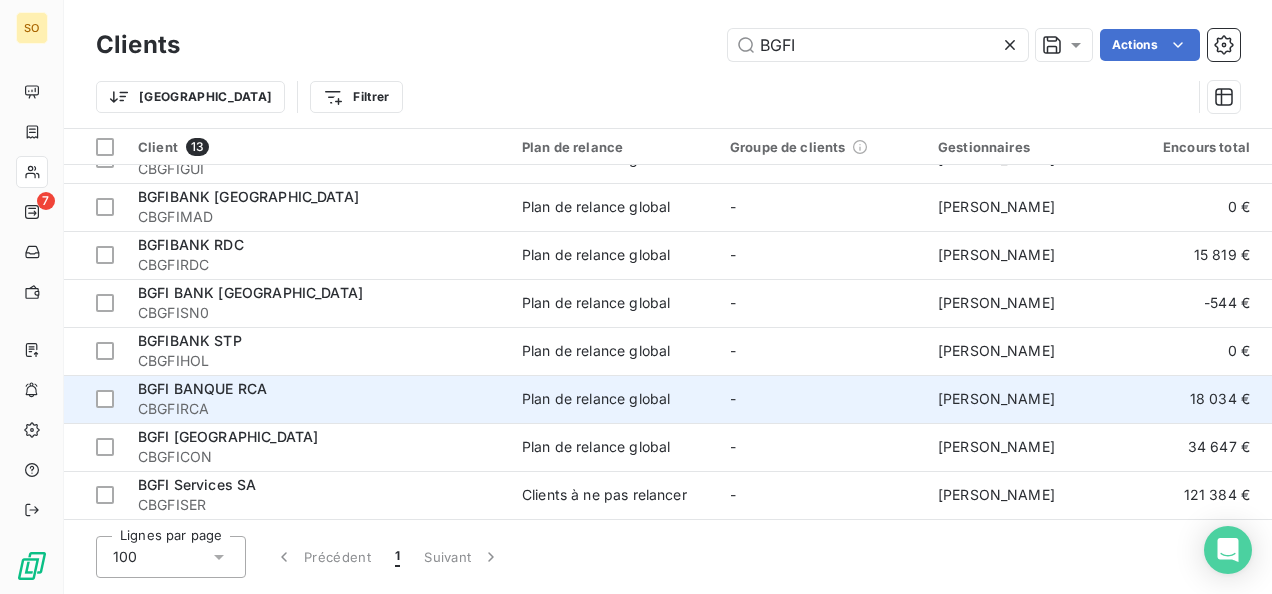 type on "BGFI" 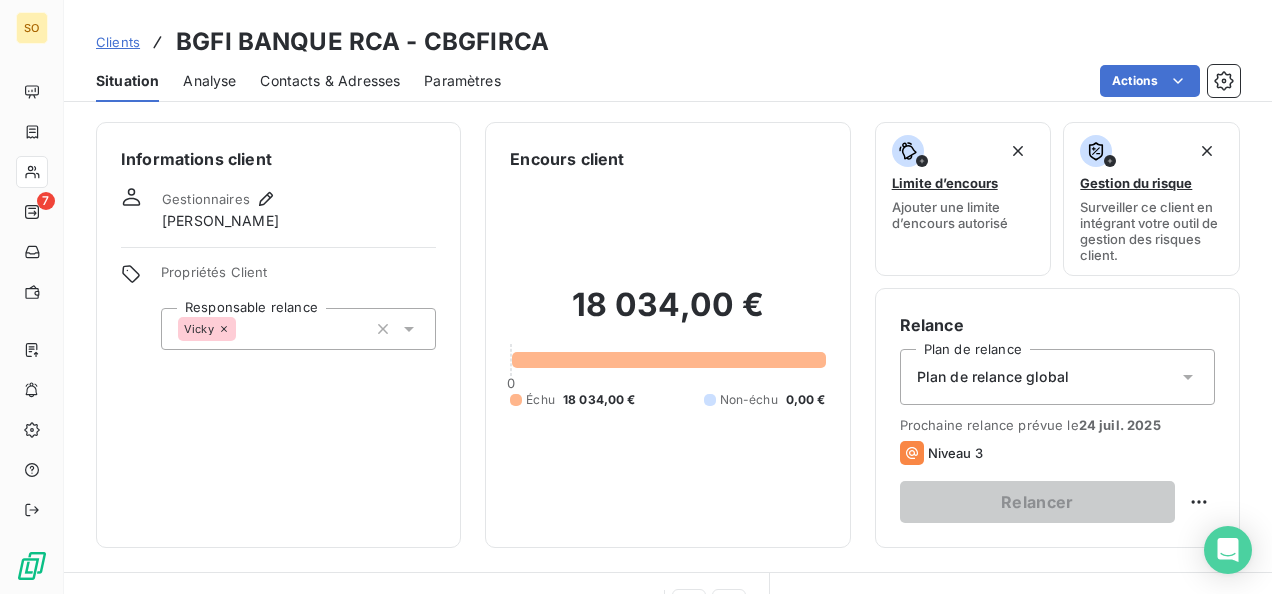 scroll, scrollTop: 400, scrollLeft: 0, axis: vertical 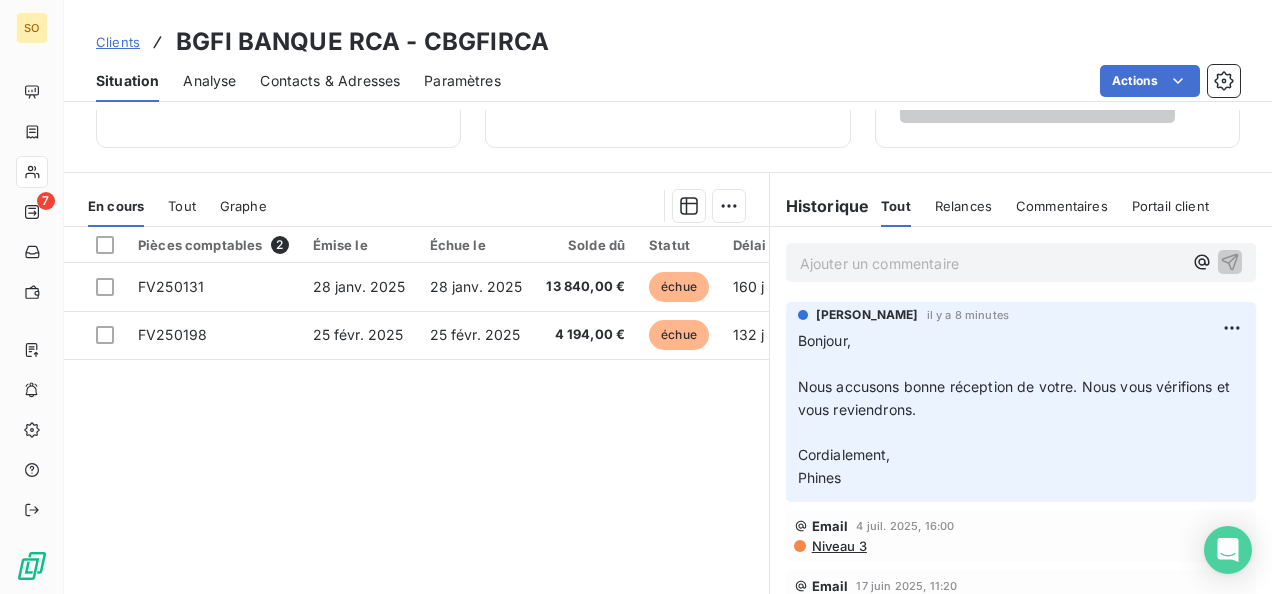 click on "Ajouter un commentaire ﻿" at bounding box center [991, 263] 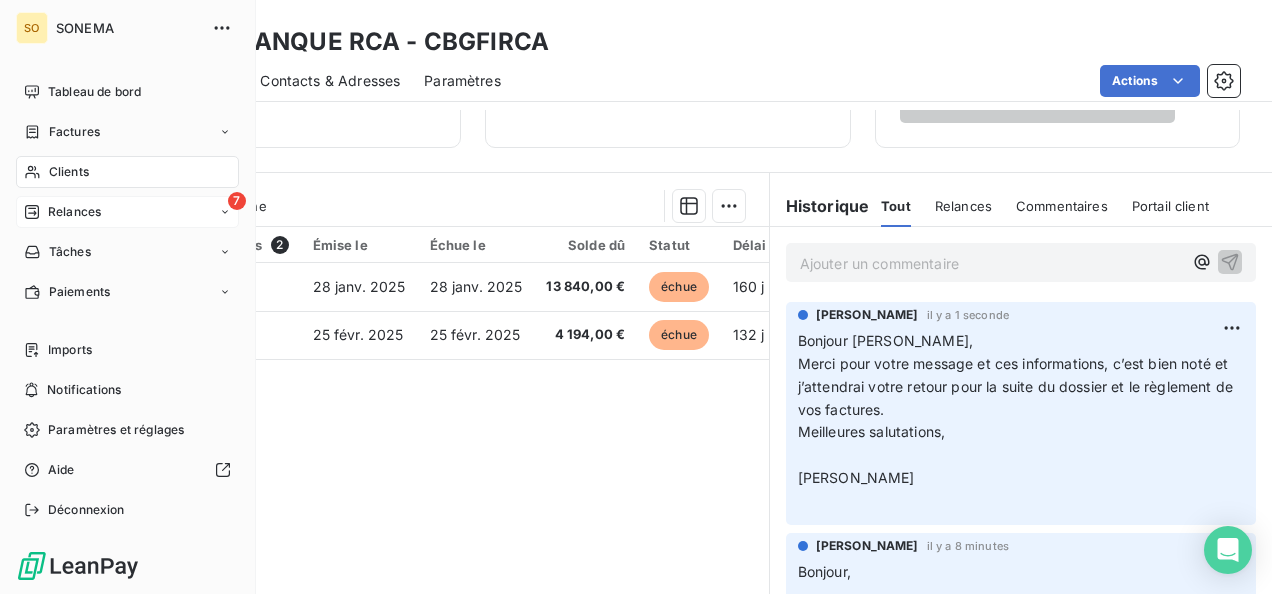click on "7 Relances" at bounding box center (127, 212) 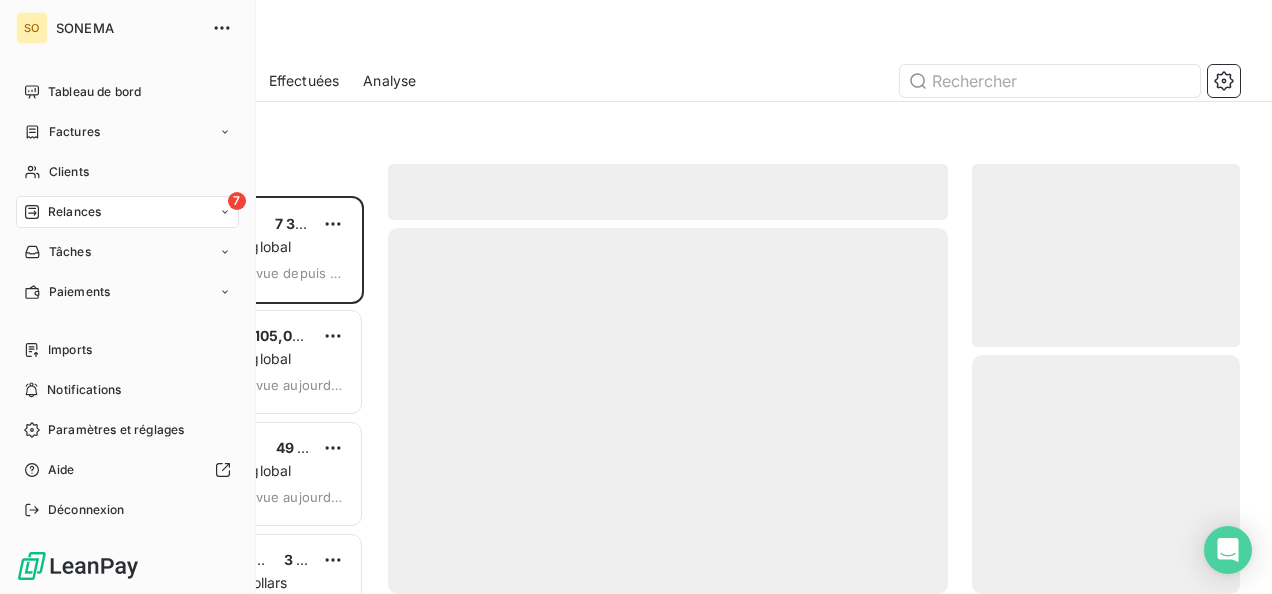 scroll, scrollTop: 16, scrollLeft: 16, axis: both 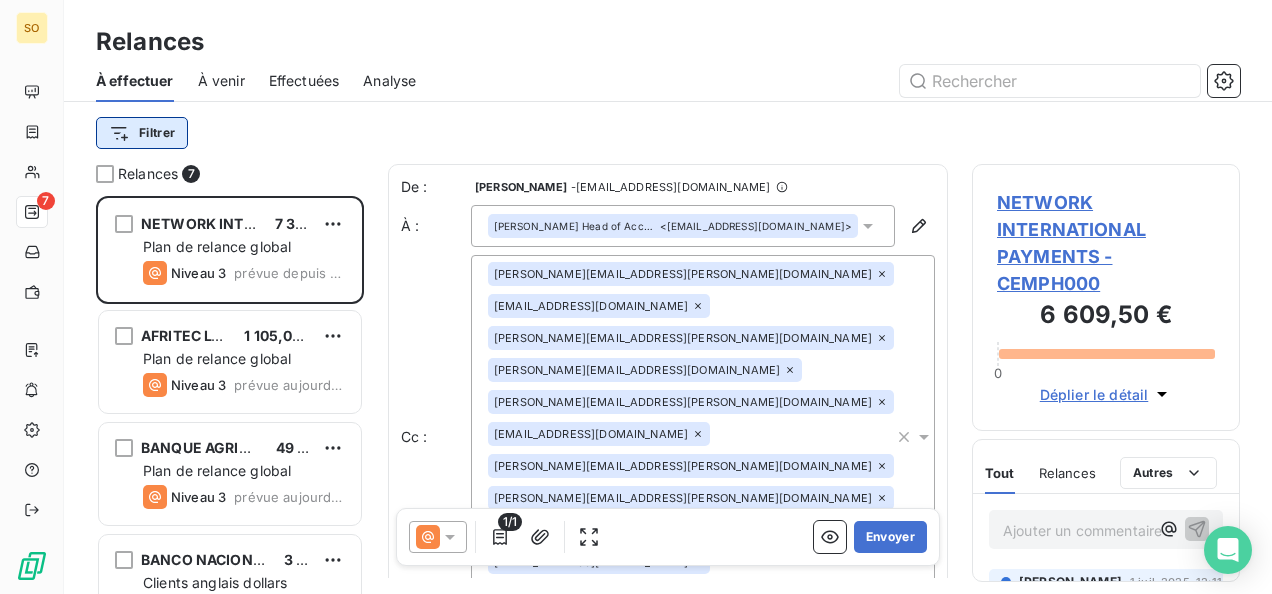 click on "SO 7 Relances À effectuer À venir Effectuées Analyse Filtrer Relances 7 NETWORK INTERNATIONAL PAYMENTS  7 314,00 $US Plan de relance global Niveau 3 prévue depuis 3 jours AFRITEC LTD 1 105,00 € Plan de relance global Niveau 3 prévue aujourd’hui BANQUE AGRICOLE ET COMMERCIALE 49 379,00 € Plan de relance global Niveau 3 prévue aujourd’hui BANCO NACIONAL DE GUINEA ECUATORIAL 3 717,00 € Clients anglais dollars Notification prévue aujourd’hui BRIDGE BANK COTE D'IVOIRE 21 801,00 € Plan de relance global Niveau 3 prévue aujourd’hui BANK OF KIGALI 4 092,00 $US Clients anglais dollars Notification prévue aujourd’hui TRACTAFRIC EQUIPMENT RWANDA 400,00 € Plan de relance global Niveau 3 prévue aujourd’hui De : Vicki Riley -  rappels@leanpay.io À : Ayman  MAHMOUD  Head of Accounting Control Payments    <amahmoud-ni@network.global> Cc : mohamed.mousa@network.global ebenezer.ahisu@network.global ahmed.bahaa@network.global mohamed.elsonousy@network.global Objet :" at bounding box center (636, 297) 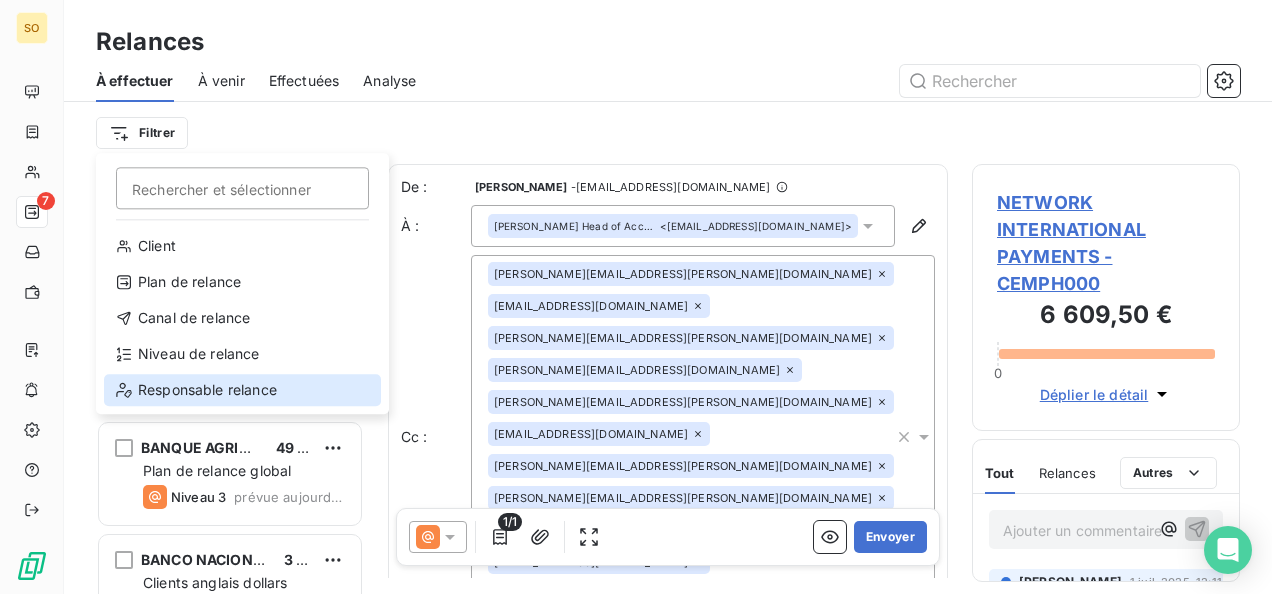 click on "Responsable relance" at bounding box center (242, 390) 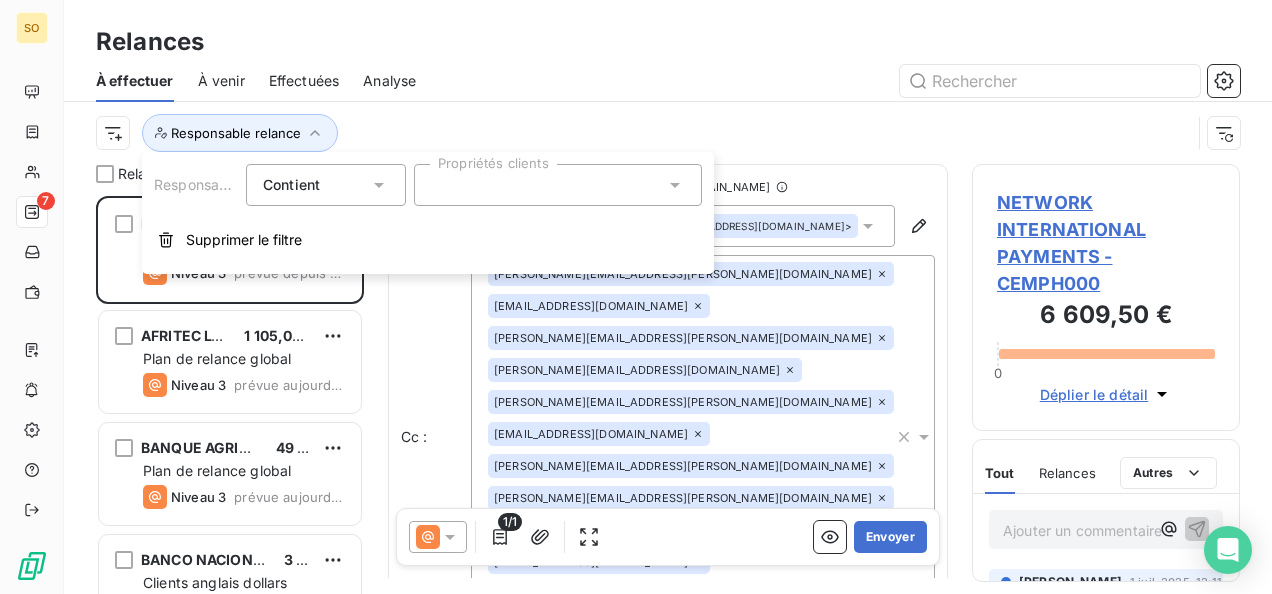 click at bounding box center [558, 185] 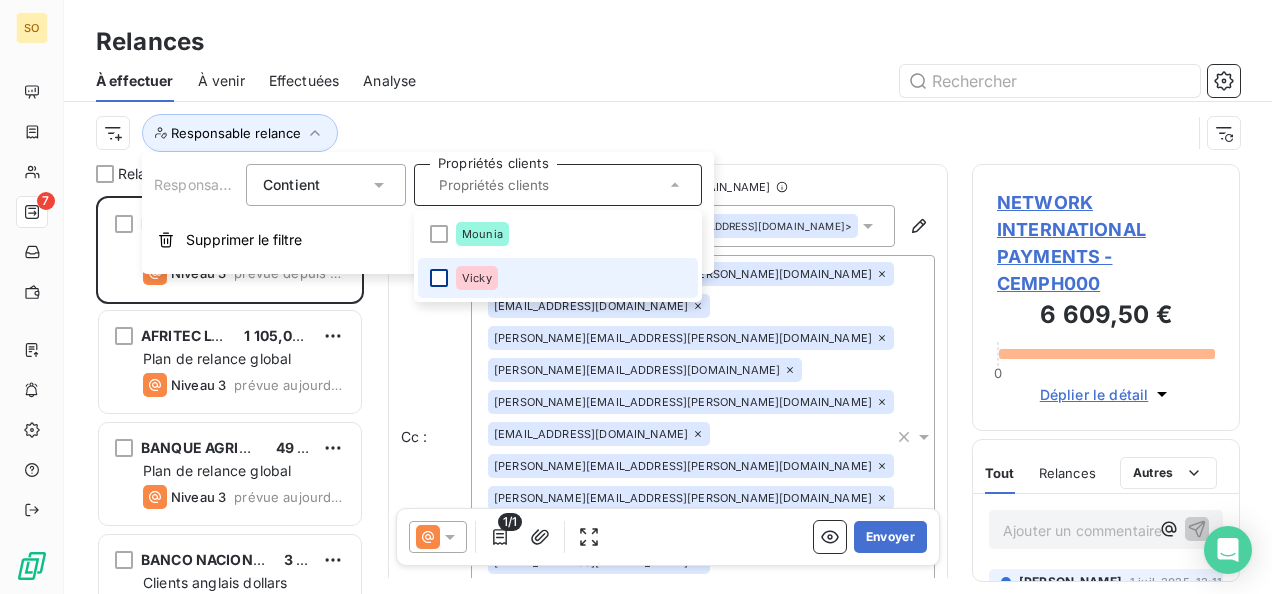 click at bounding box center (439, 278) 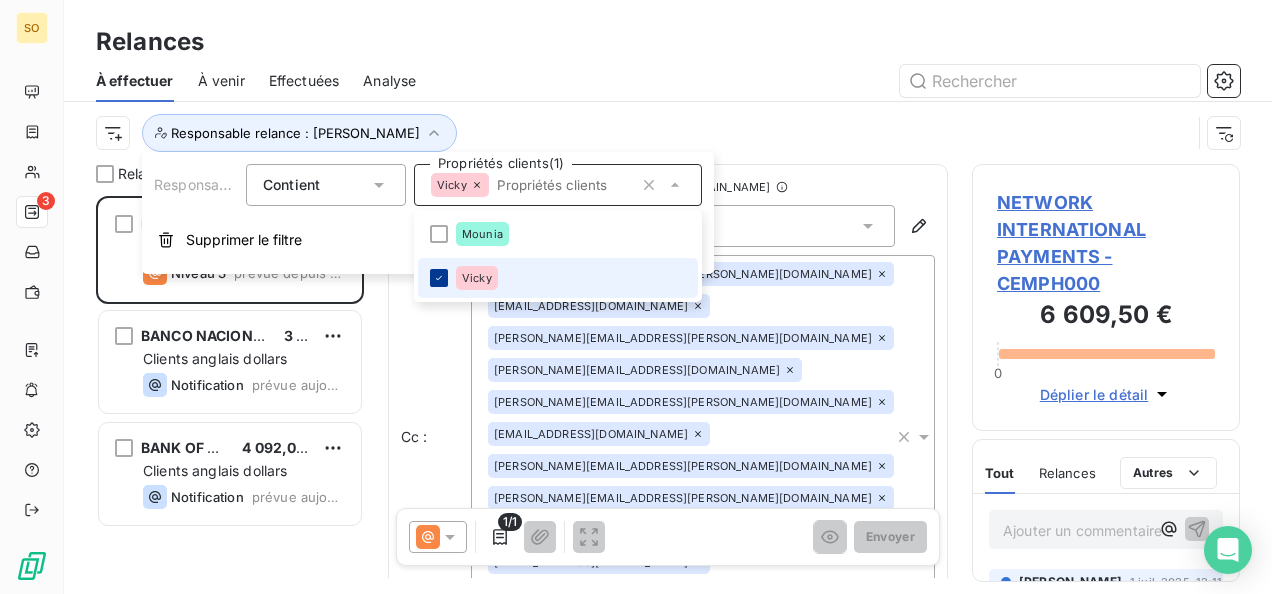 scroll, scrollTop: 16, scrollLeft: 16, axis: both 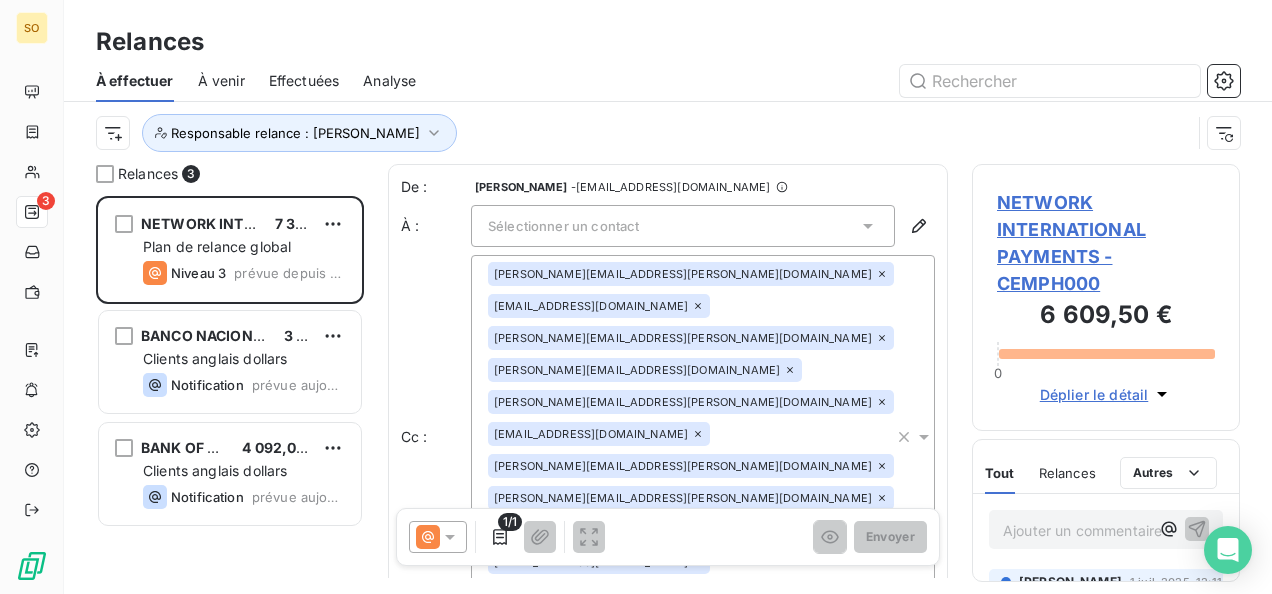 click at bounding box center [840, 81] 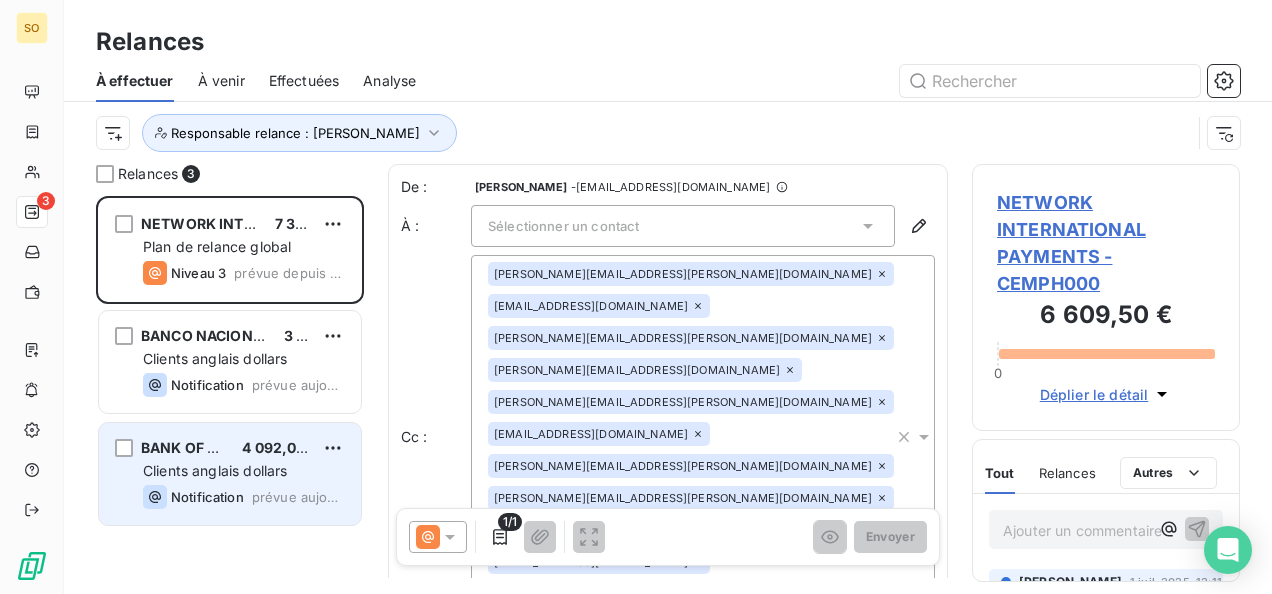 click on "4 092,00 $US" at bounding box center [289, 447] 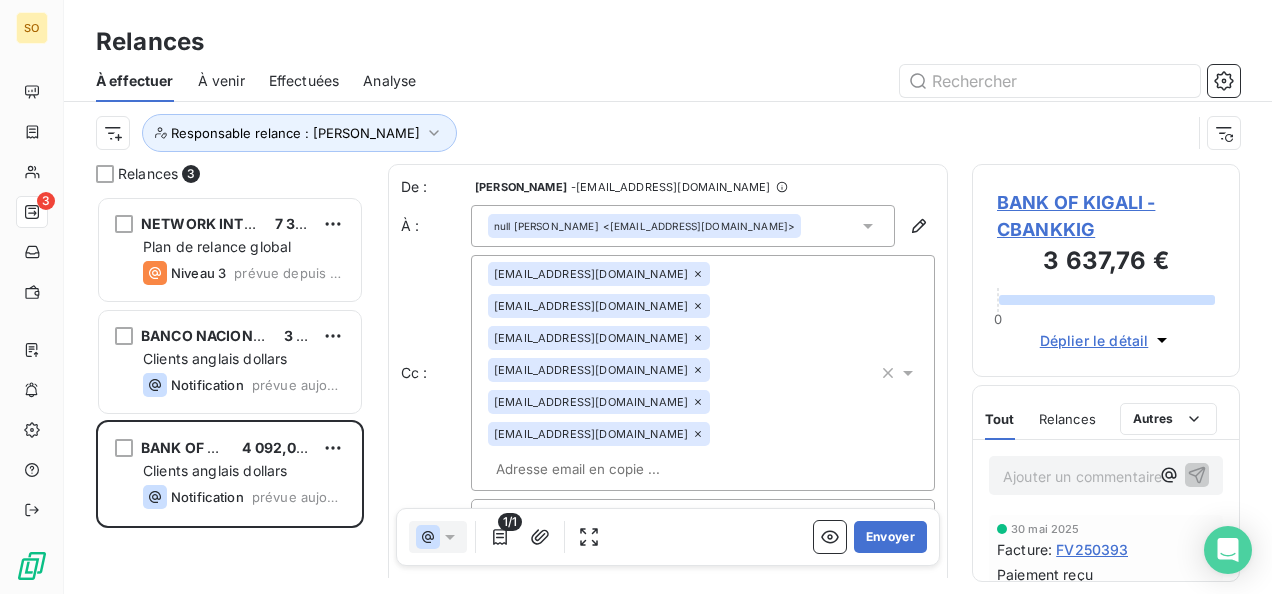 scroll, scrollTop: 16, scrollLeft: 16, axis: both 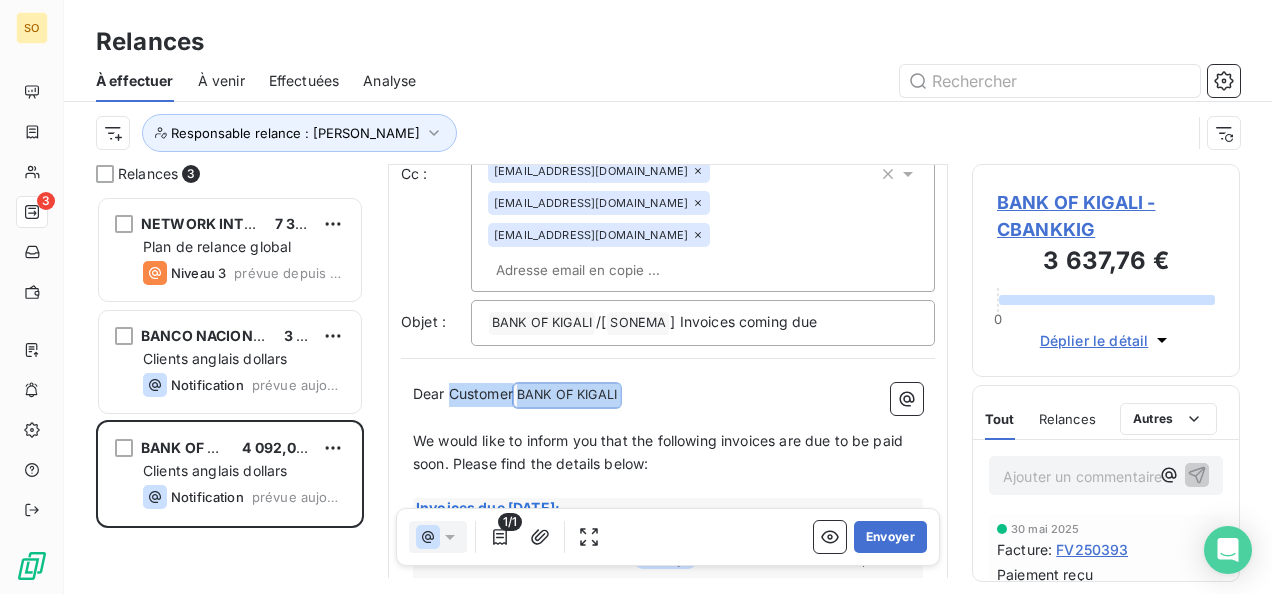drag, startPoint x: 452, startPoint y: 298, endPoint x: 660, endPoint y: 302, distance: 208.03845 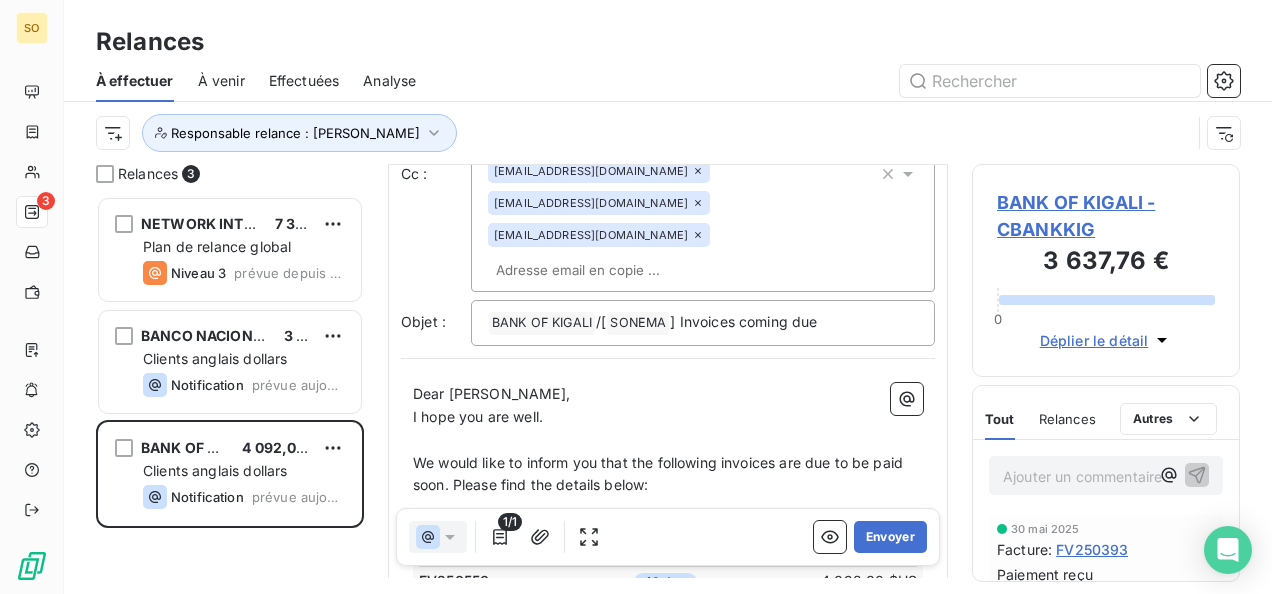 click on "Dear Arlette," at bounding box center (668, 394) 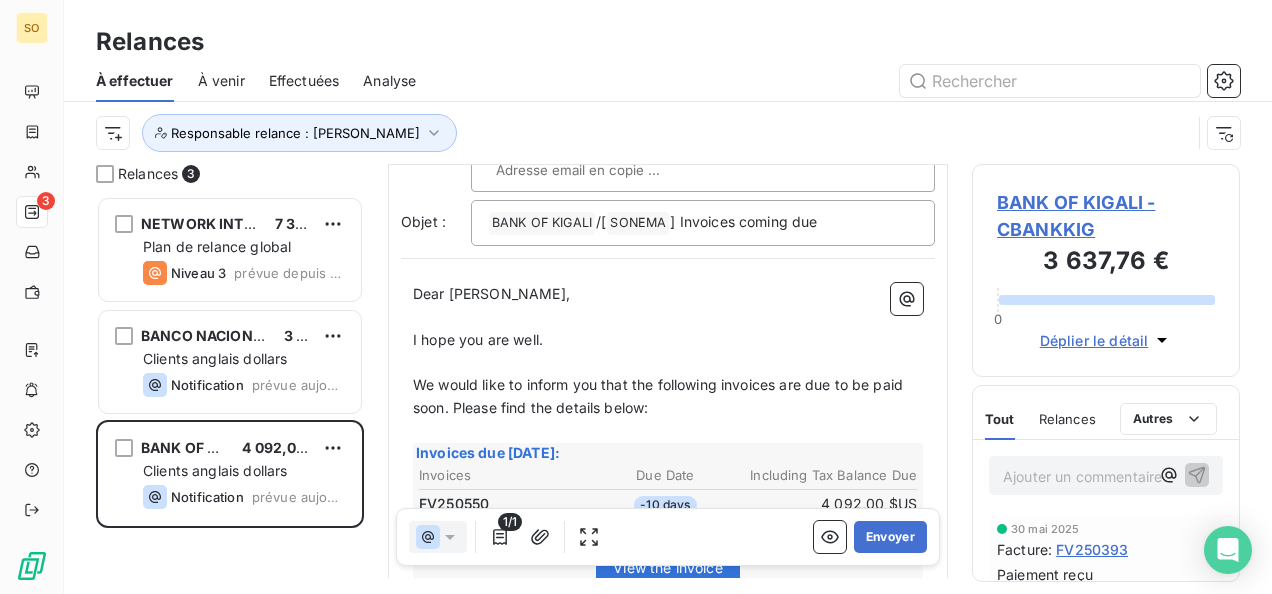 scroll, scrollTop: 456, scrollLeft: 0, axis: vertical 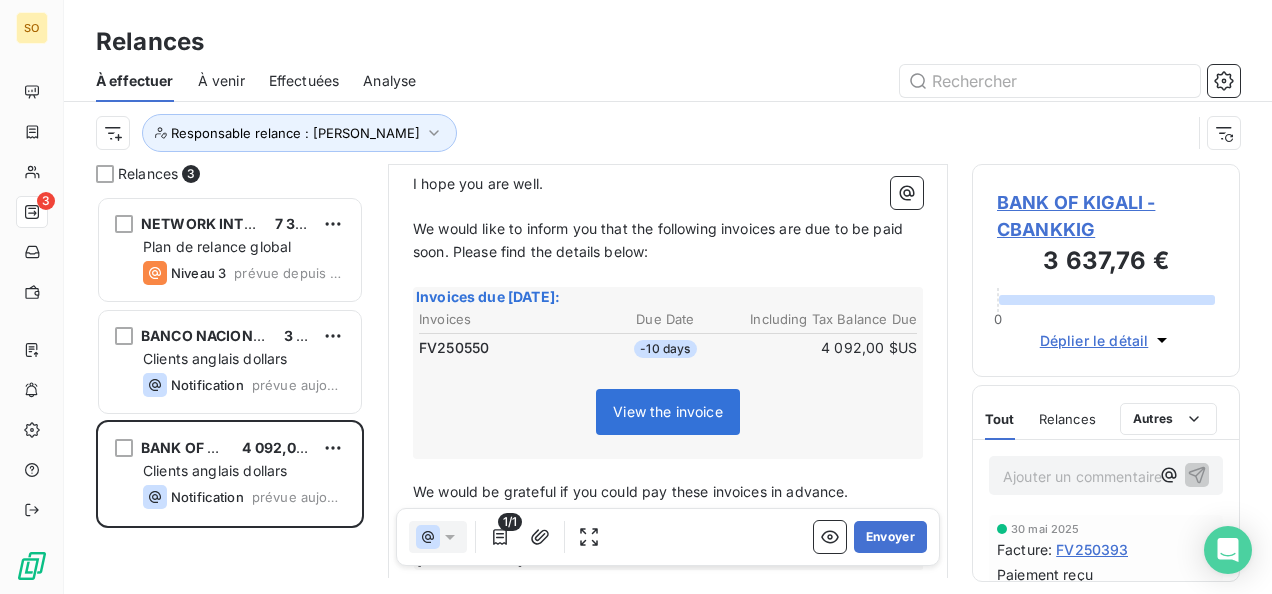 click on "Best regards" at bounding box center [668, 538] 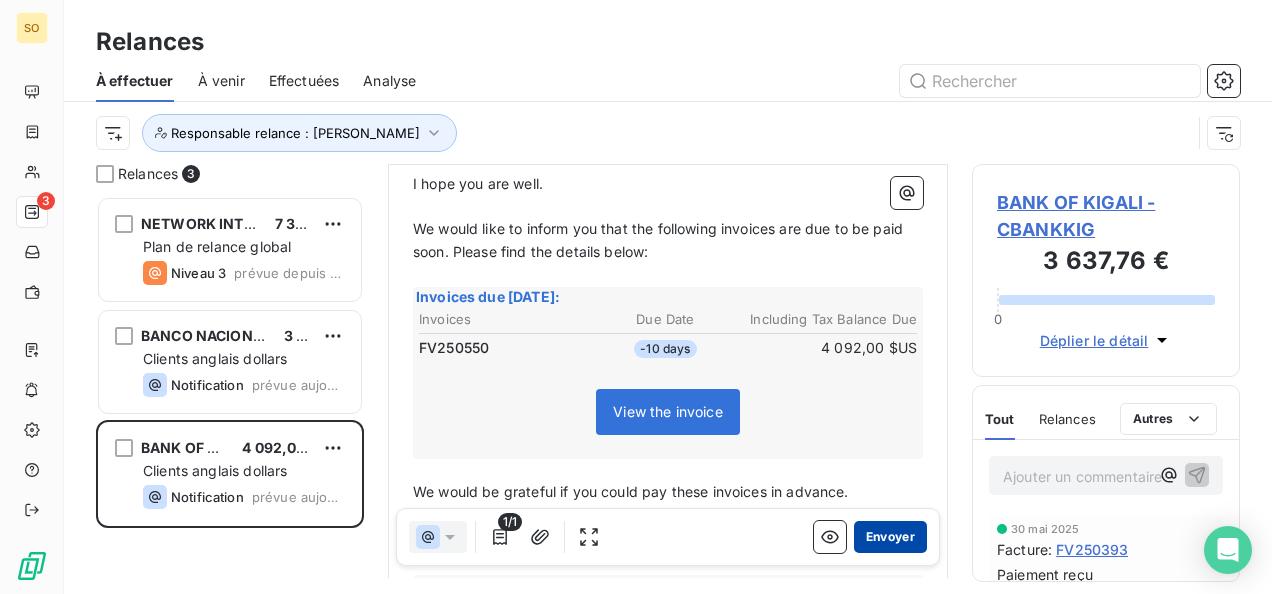 click on "Envoyer" at bounding box center [890, 537] 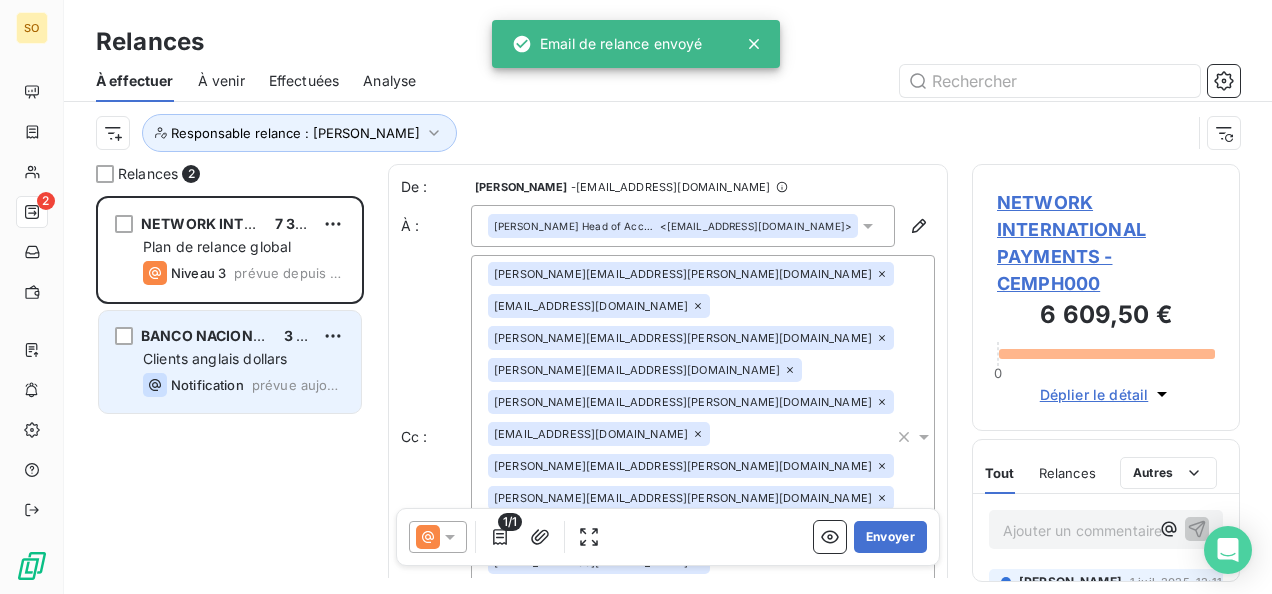click on "Notification" at bounding box center [207, 385] 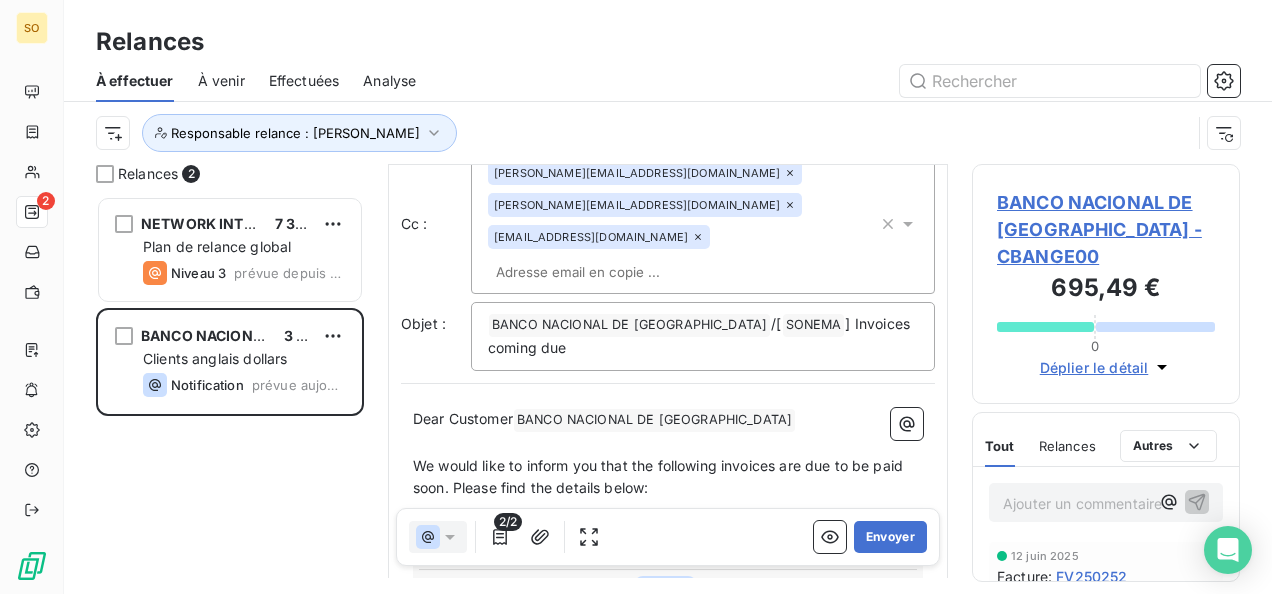 scroll, scrollTop: 102, scrollLeft: 0, axis: vertical 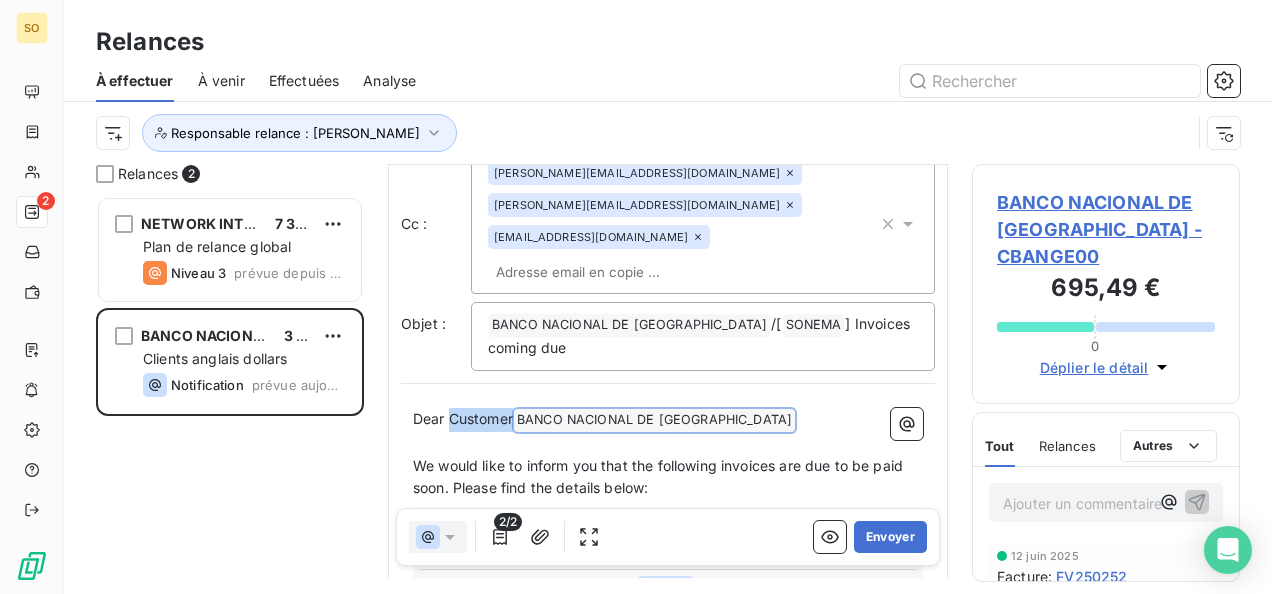 drag, startPoint x: 450, startPoint y: 384, endPoint x: 794, endPoint y: 383, distance: 344.00146 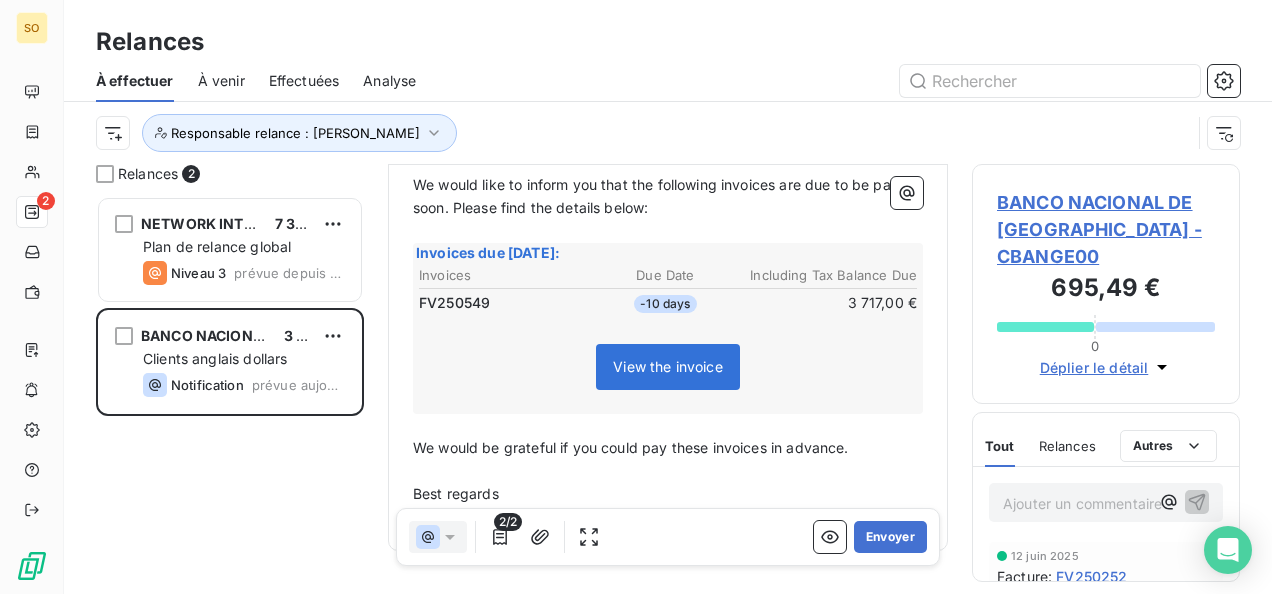 scroll, scrollTop: 446, scrollLeft: 0, axis: vertical 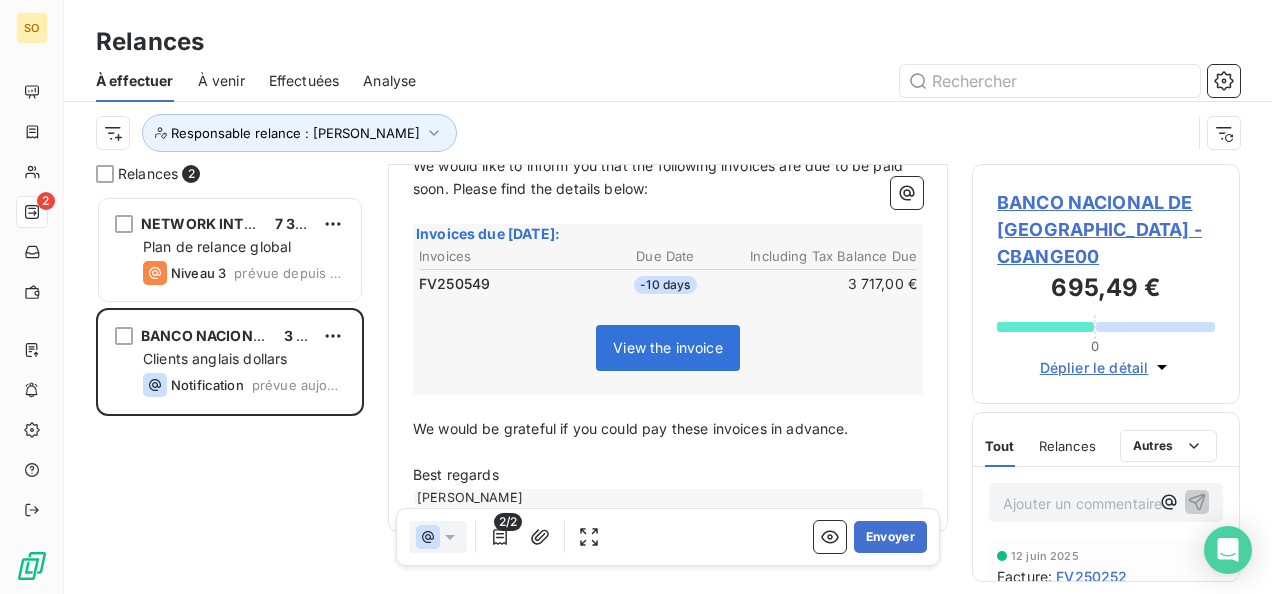 click on "Best regards" at bounding box center (668, 475) 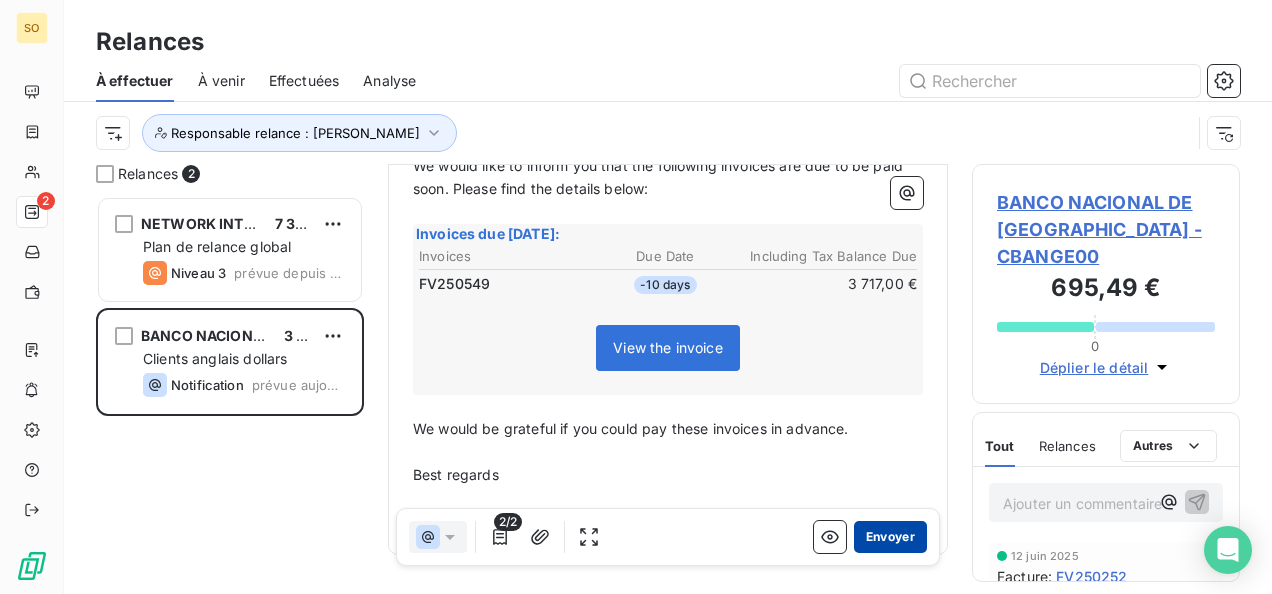 click on "Envoyer" at bounding box center [890, 537] 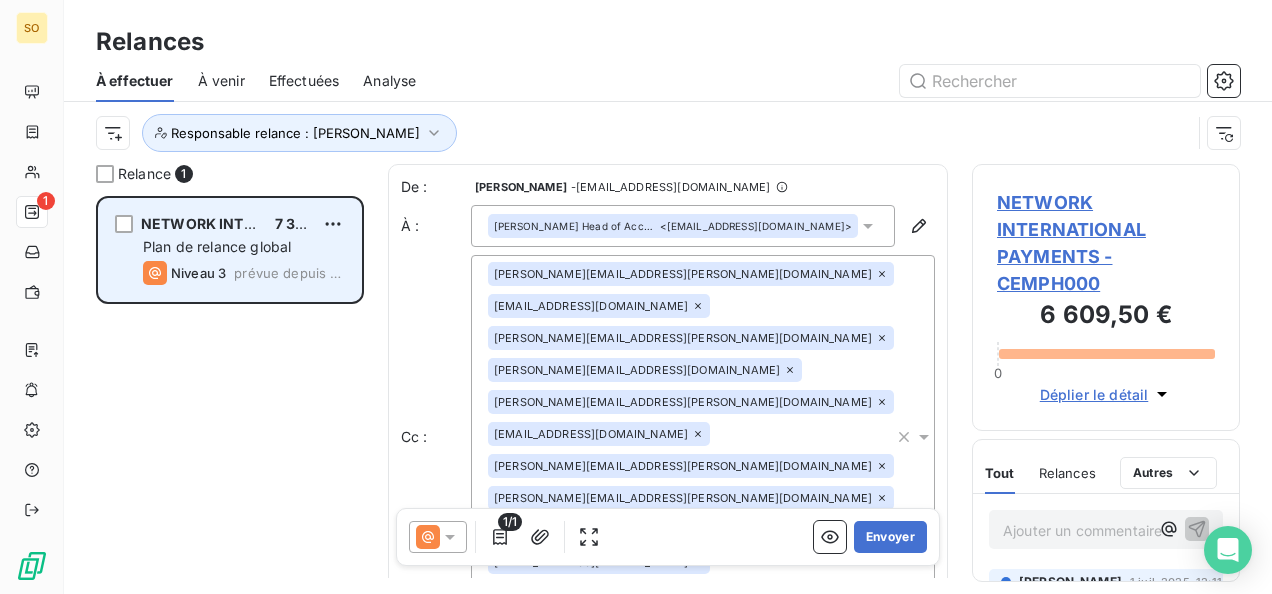 click on "Plan de relance global" at bounding box center [217, 246] 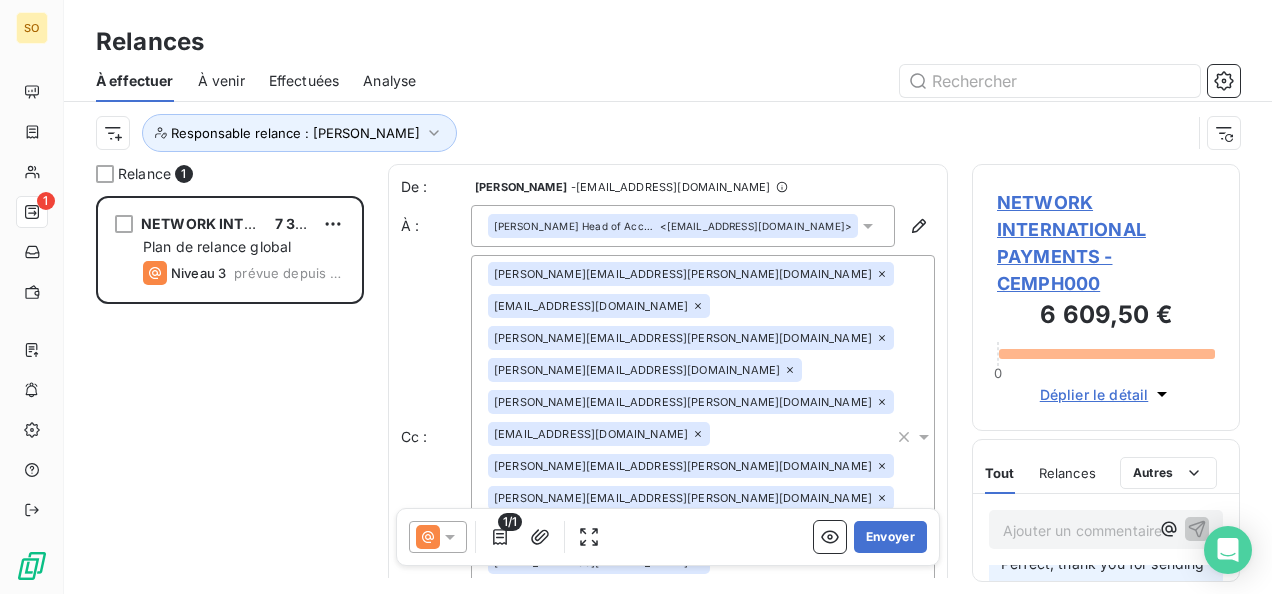 scroll, scrollTop: 100, scrollLeft: 0, axis: vertical 